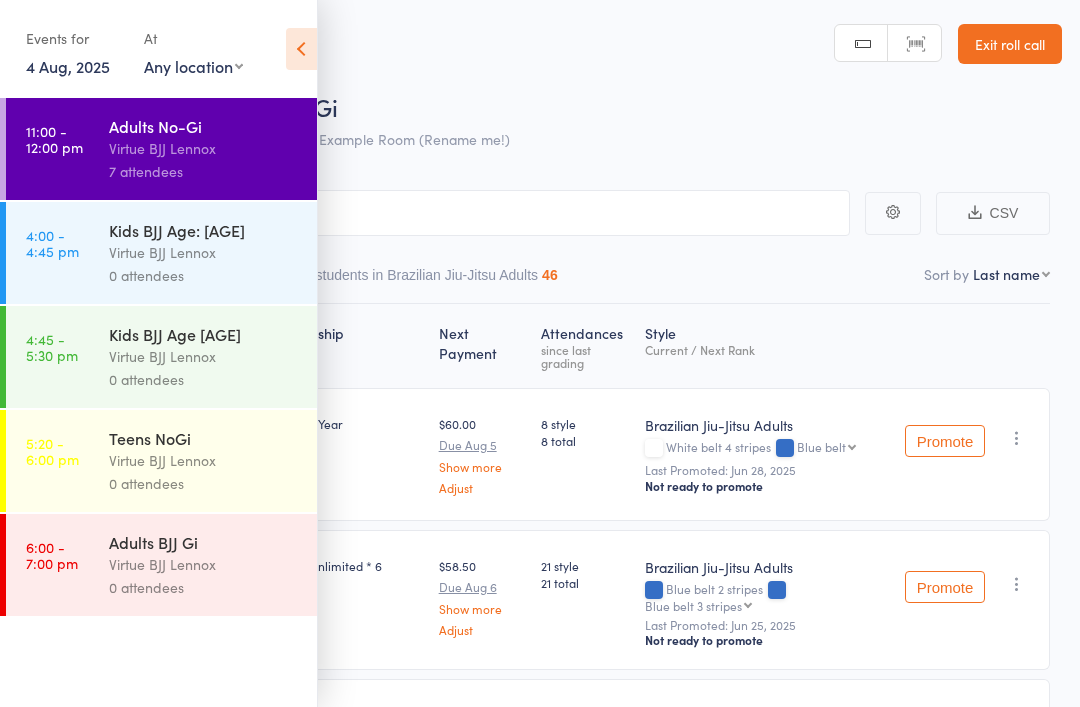 scroll, scrollTop: 0, scrollLeft: 0, axis: both 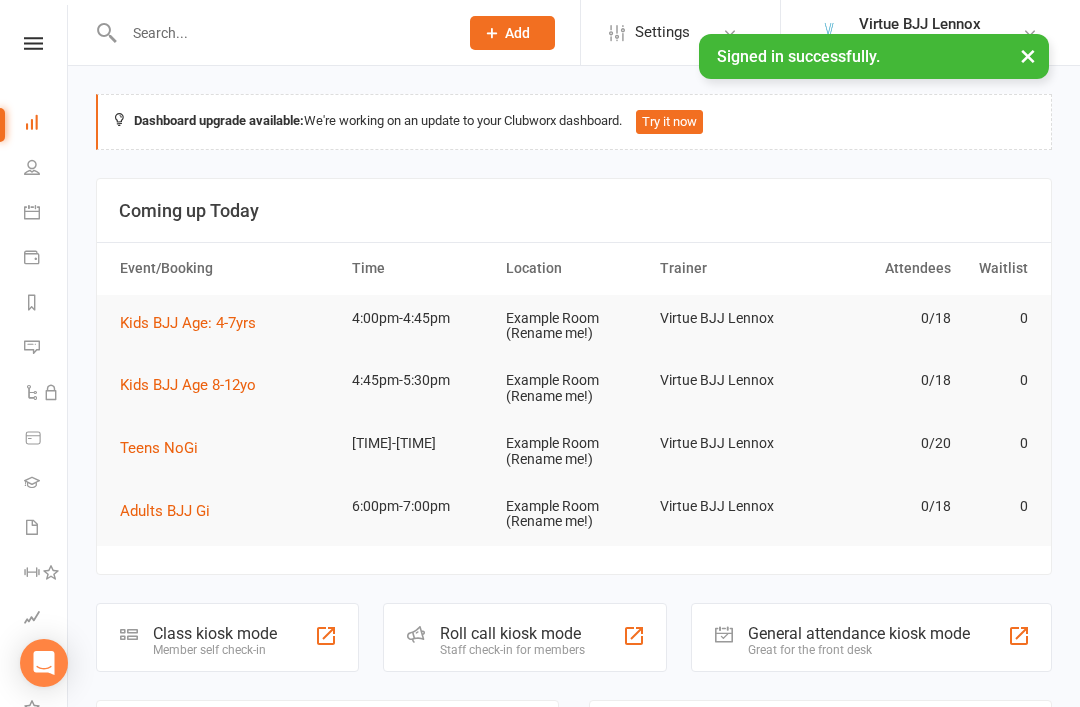click on "People" at bounding box center (46, 169) 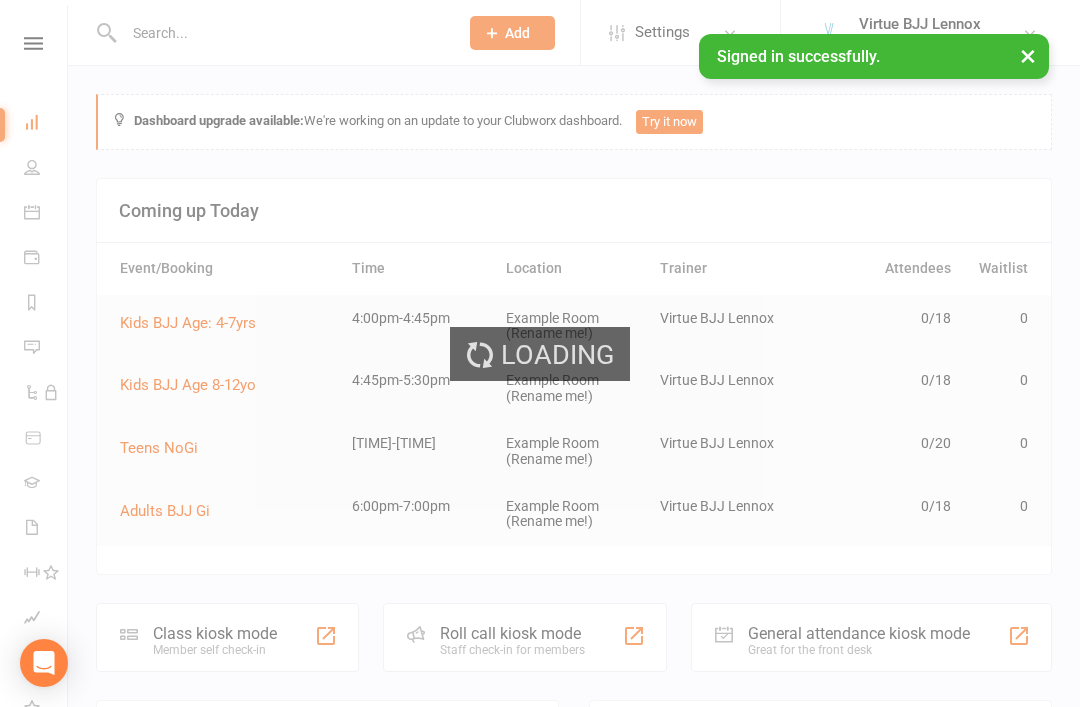 select on "100" 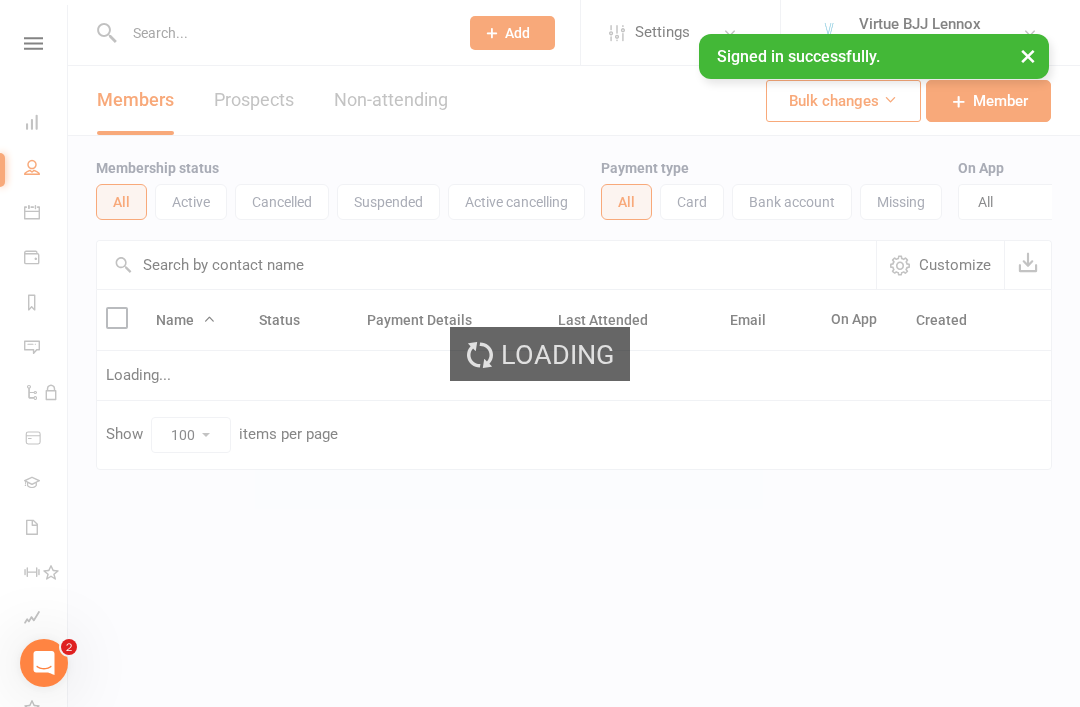 scroll, scrollTop: 0, scrollLeft: 0, axis: both 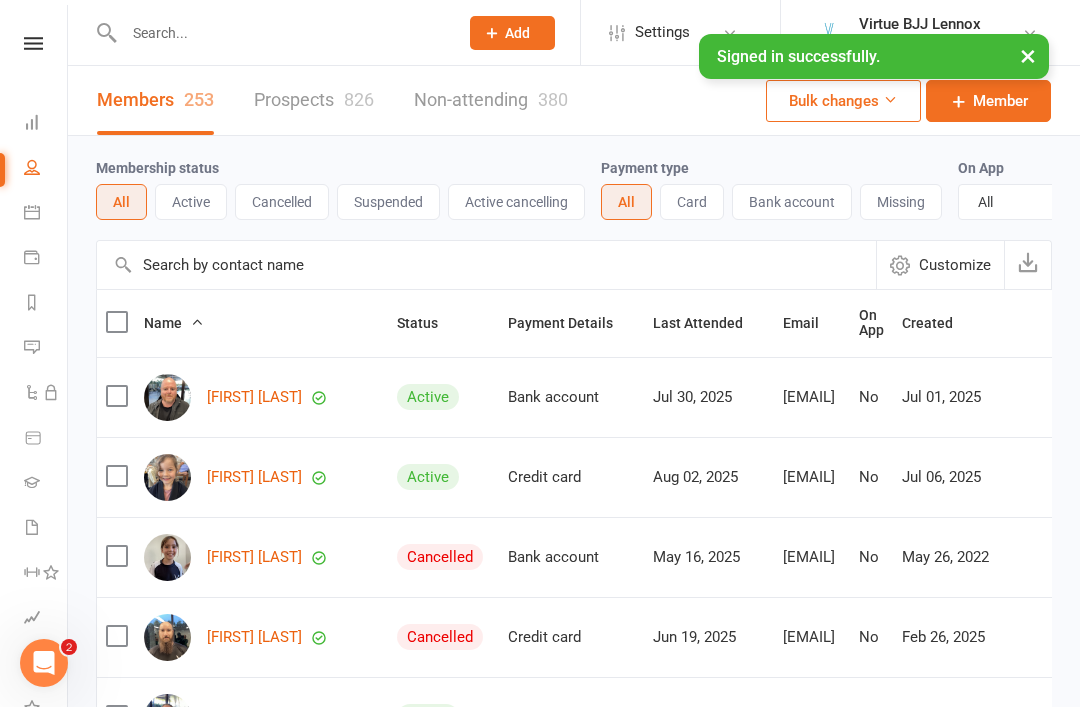 click on "Active" at bounding box center (191, 202) 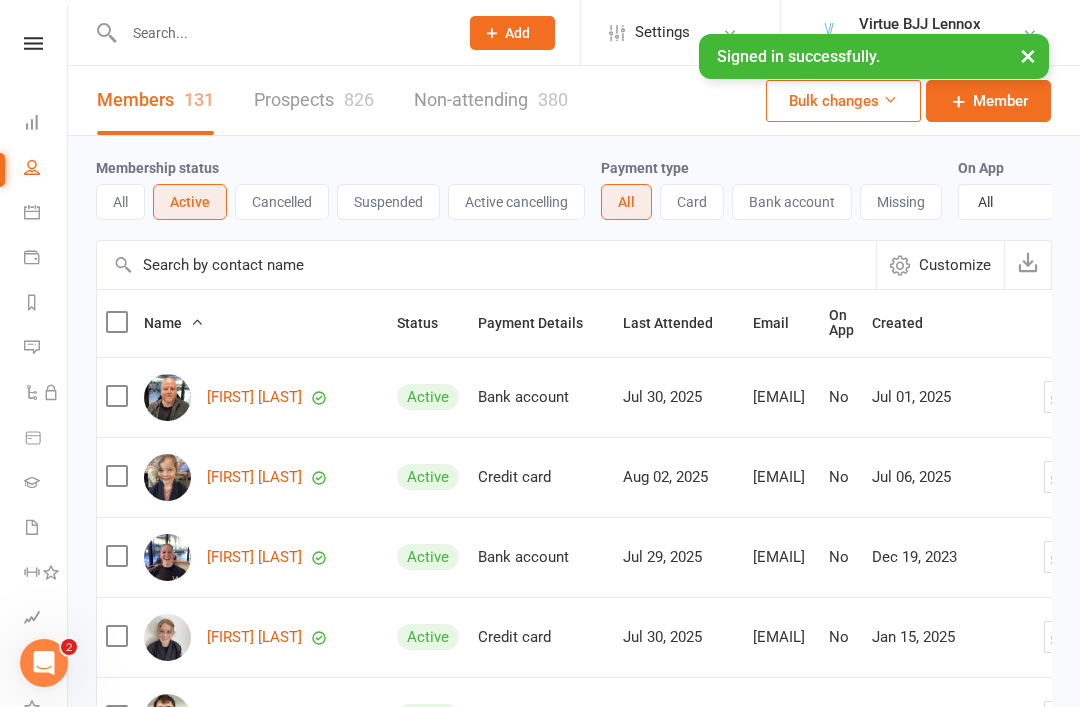 click at bounding box center (486, 265) 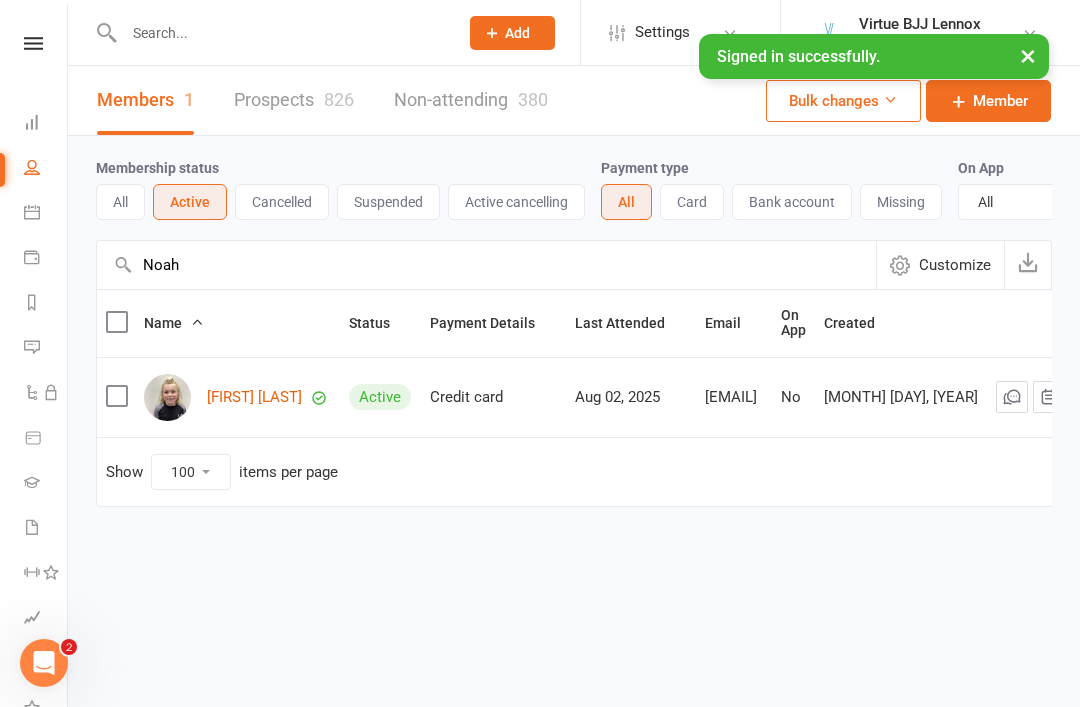 type on "Noah" 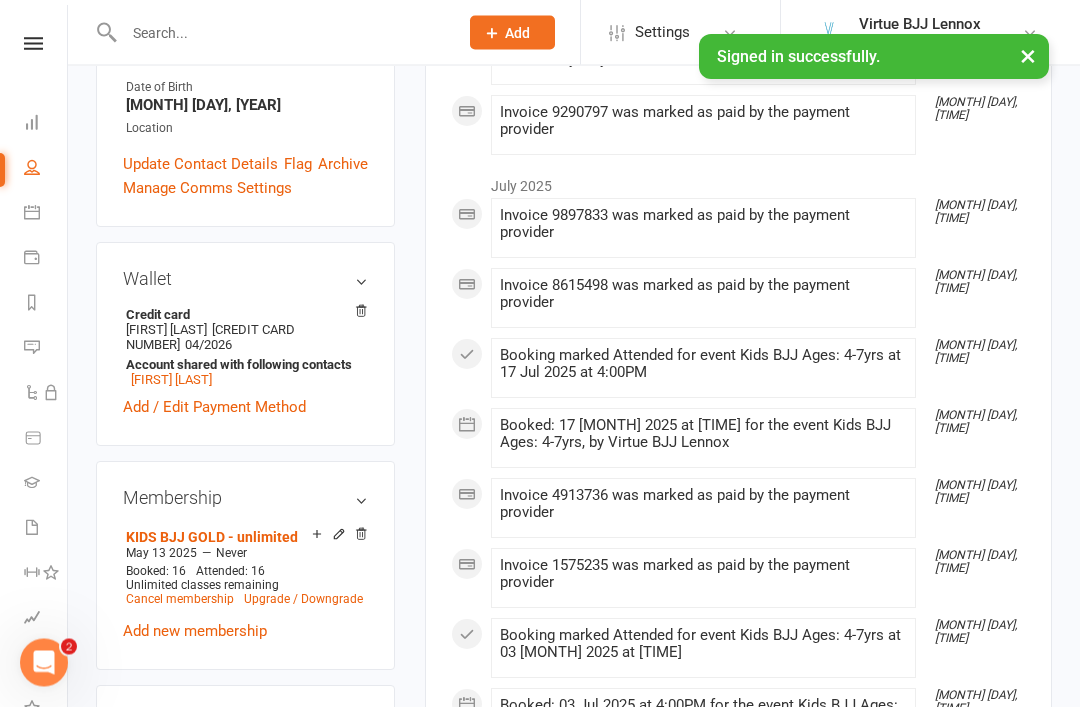 scroll, scrollTop: 477, scrollLeft: 0, axis: vertical 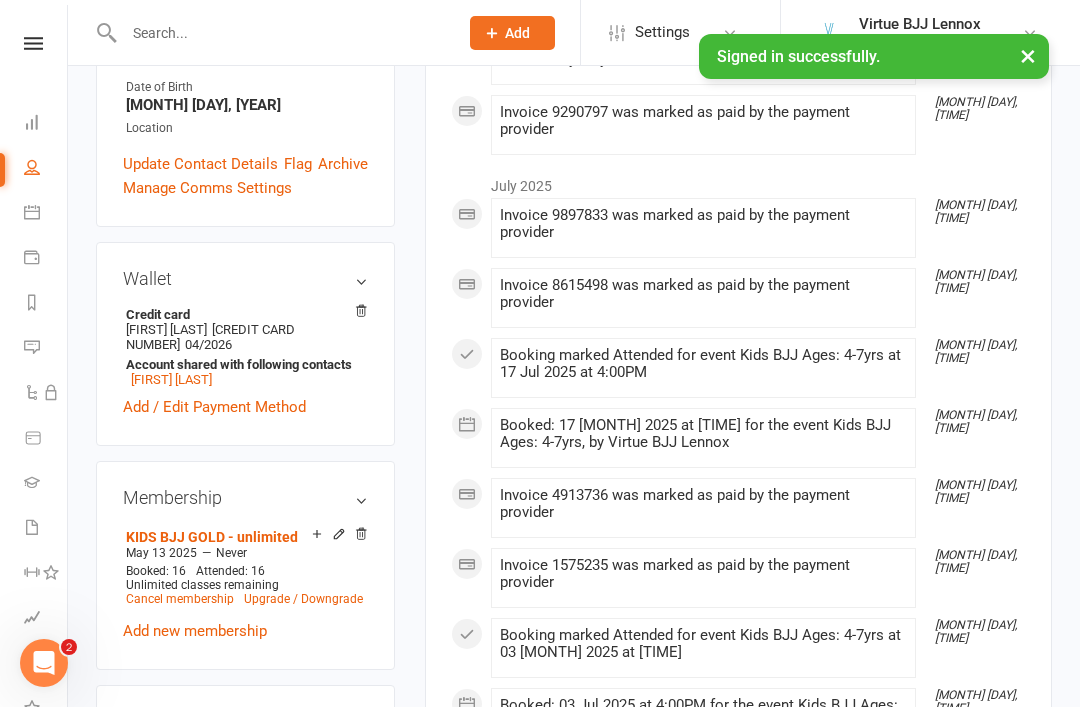 click on "Cancel membership" at bounding box center [180, 599] 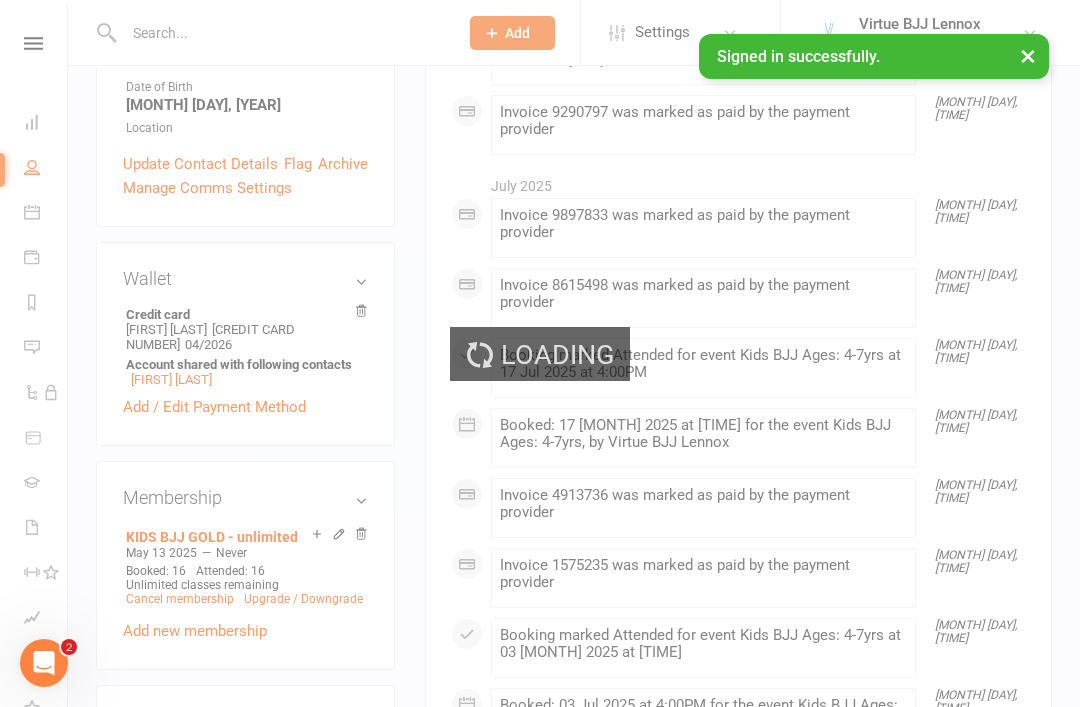 scroll, scrollTop: 0, scrollLeft: 0, axis: both 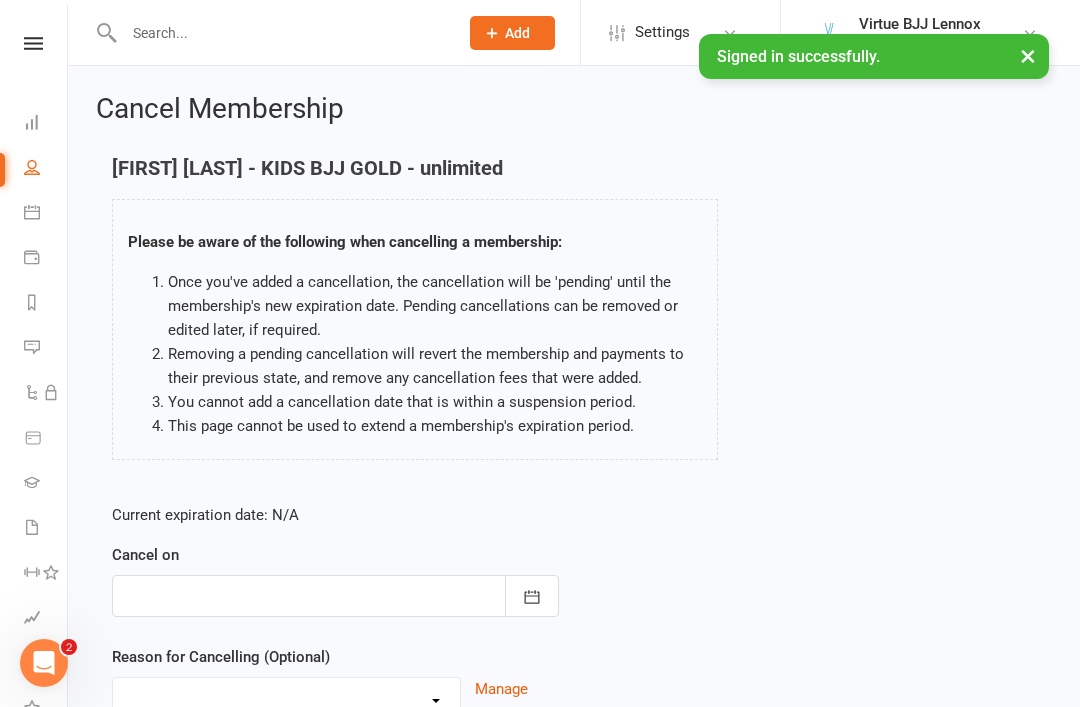 click 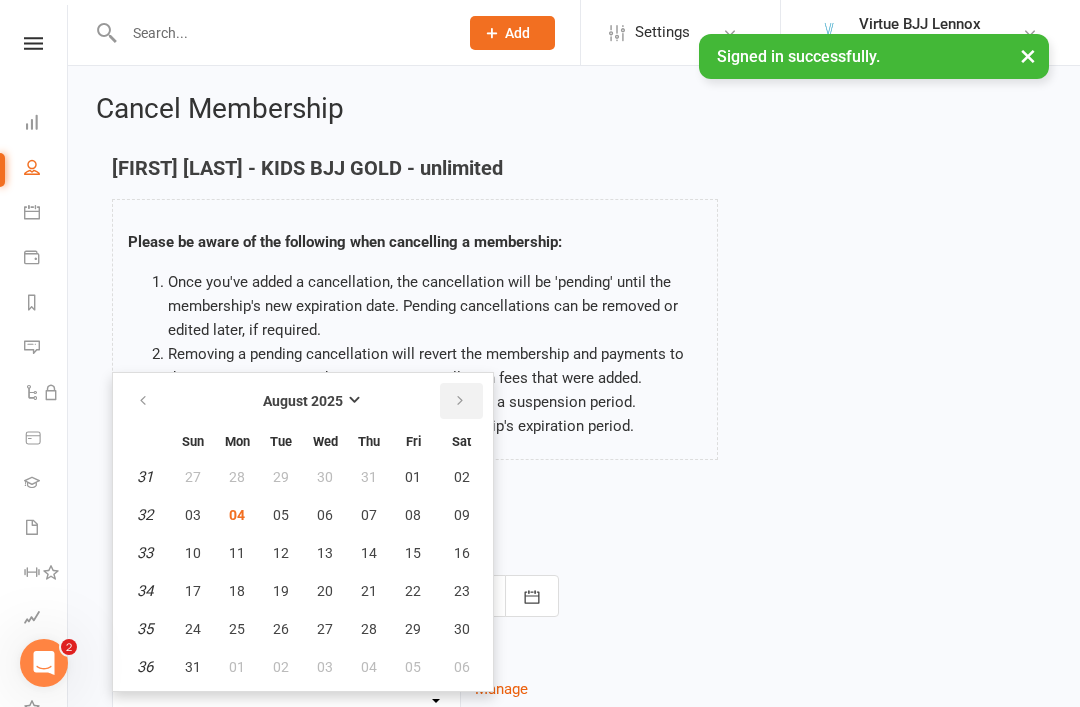 click at bounding box center (460, 401) 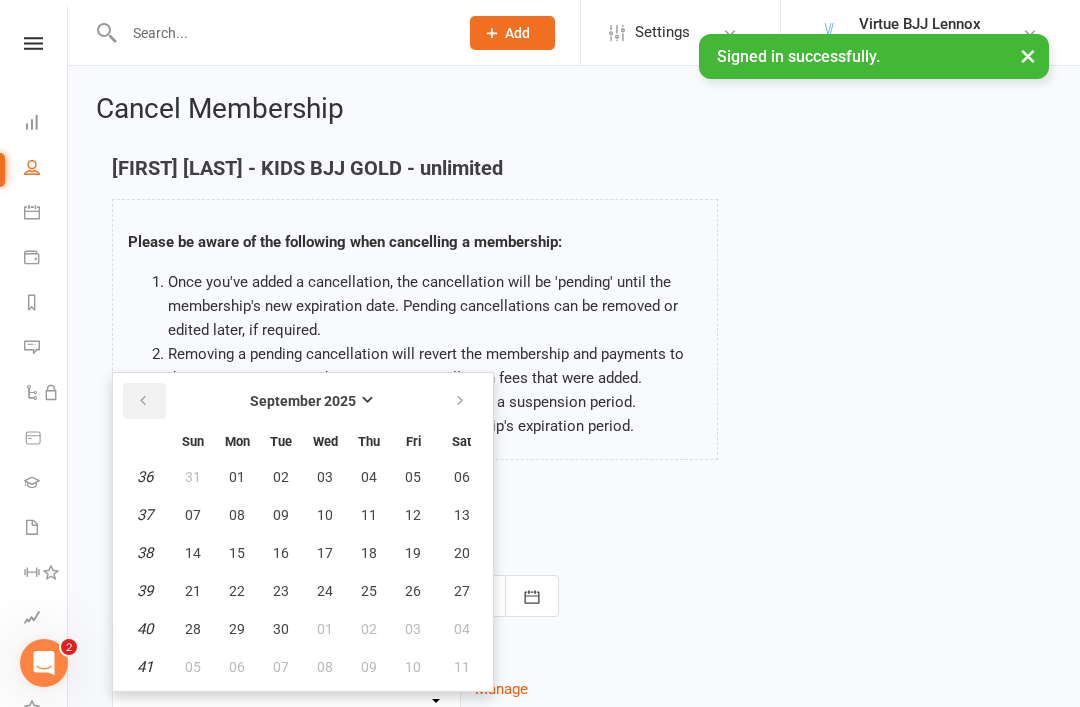click at bounding box center (143, 401) 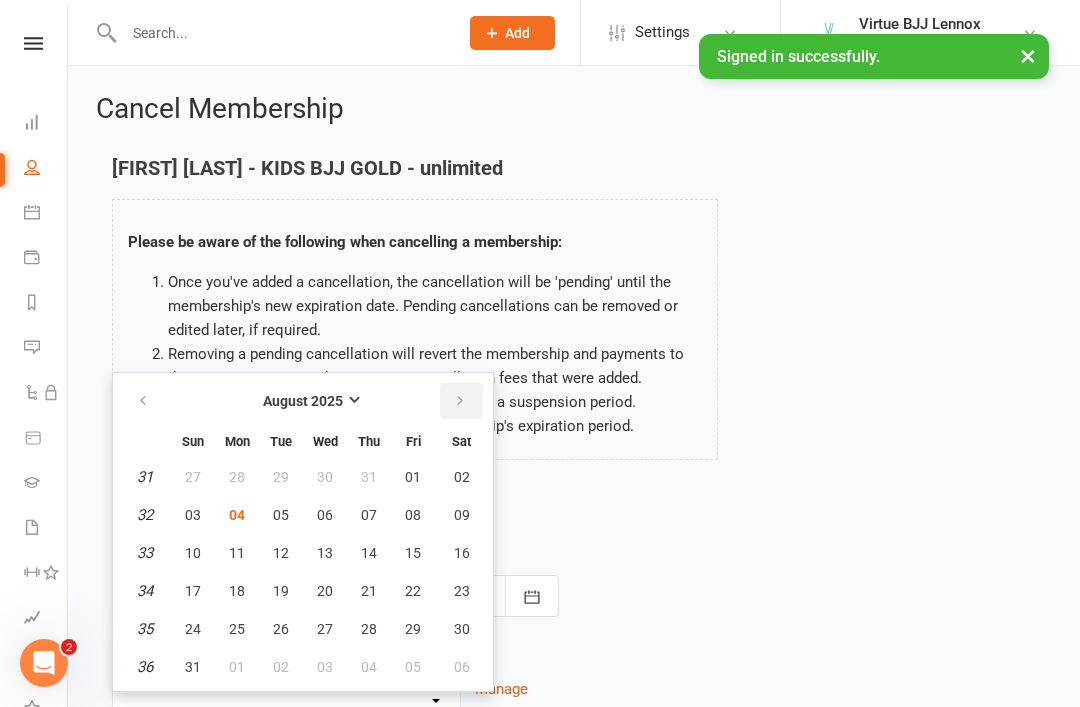 click at bounding box center (460, 401) 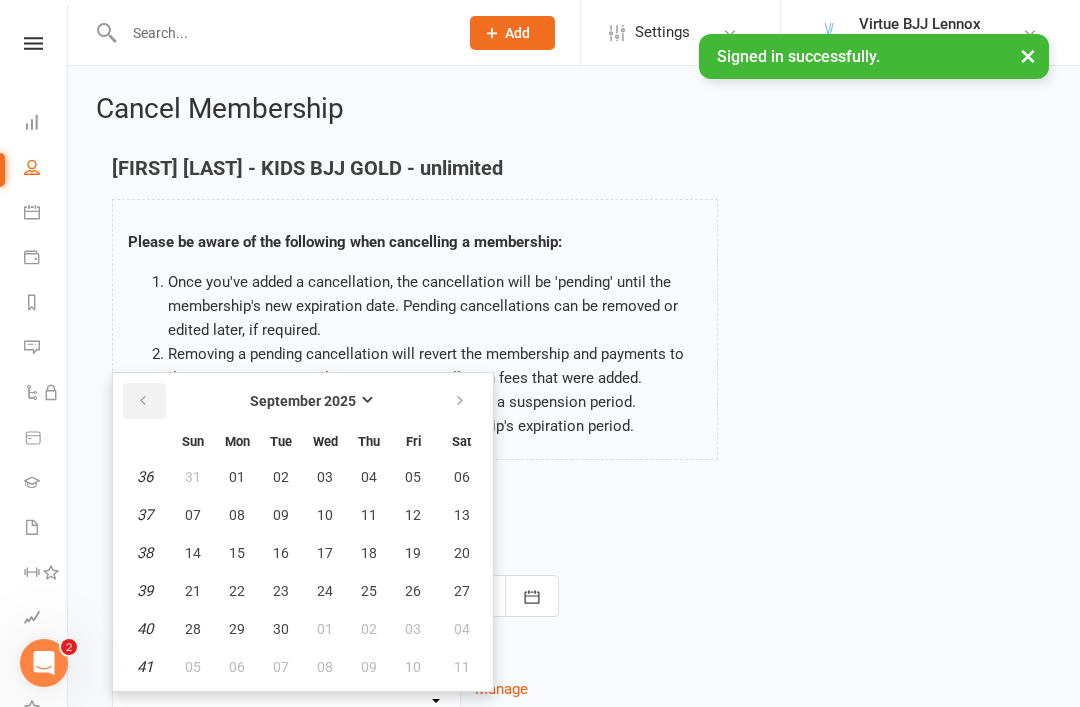 click at bounding box center [143, 401] 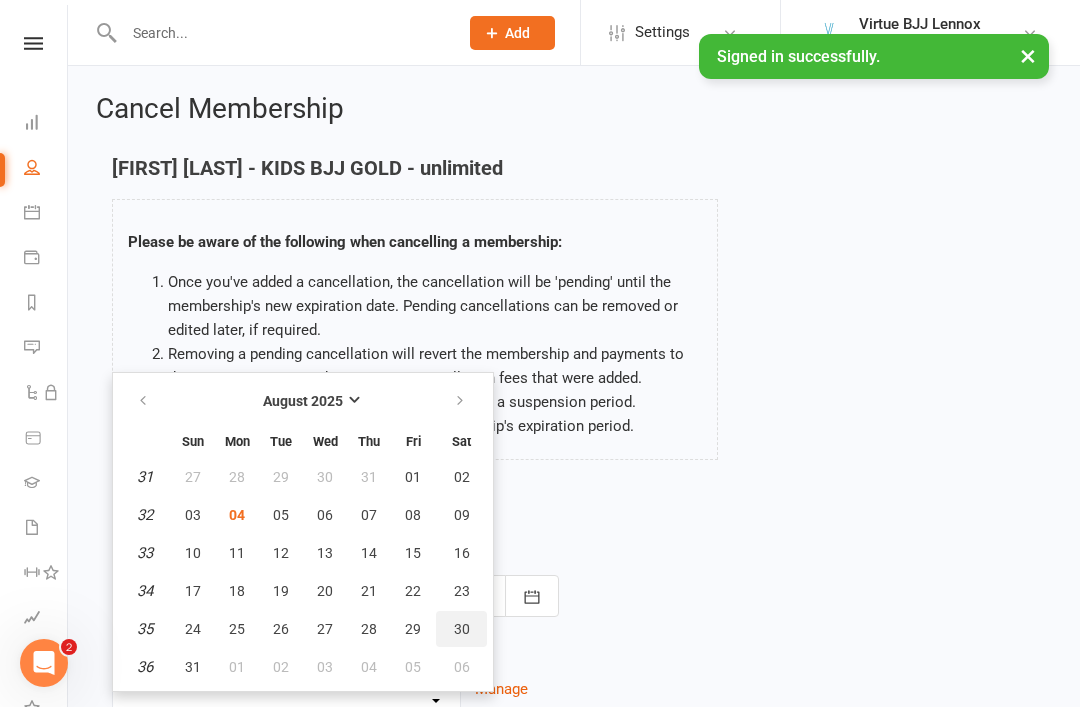 click on "30" at bounding box center (462, 629) 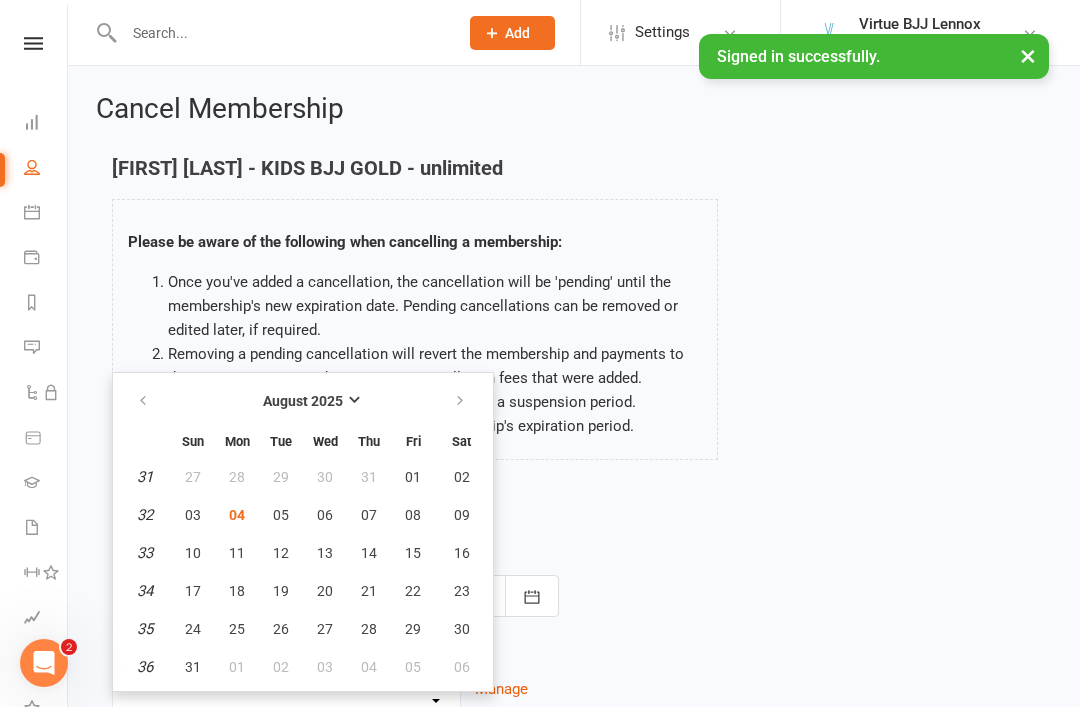 type on "30 Aug 2025" 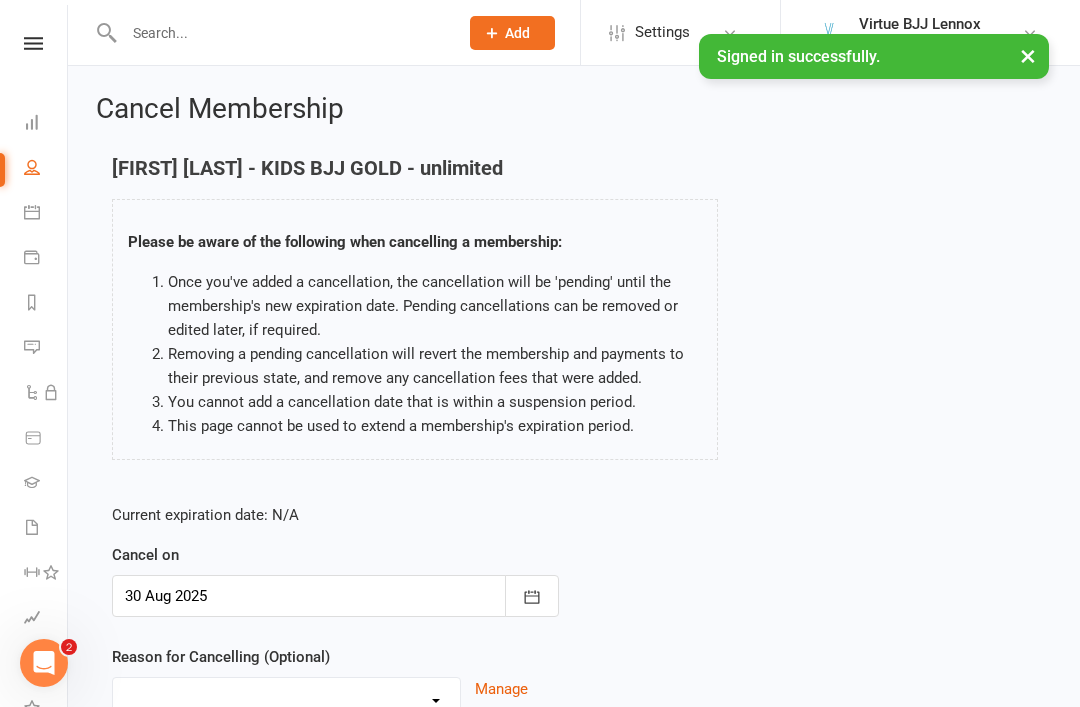 click on "Holiday Injury Other reason" at bounding box center (286, 698) 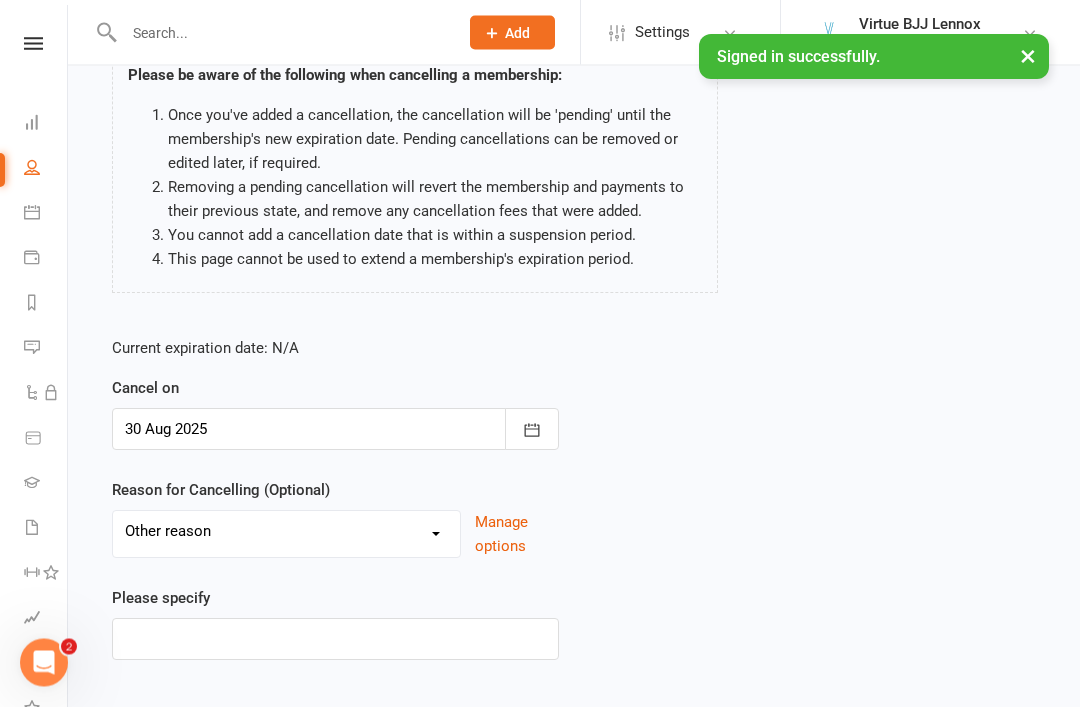 scroll, scrollTop: 163, scrollLeft: 0, axis: vertical 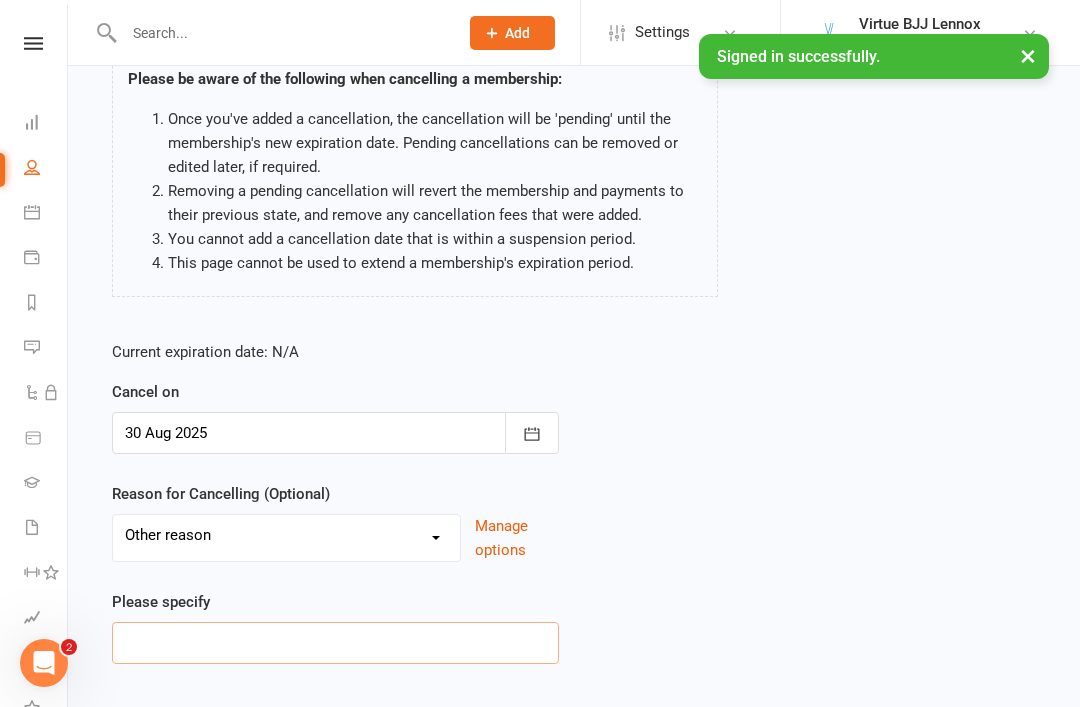 click at bounding box center (335, 643) 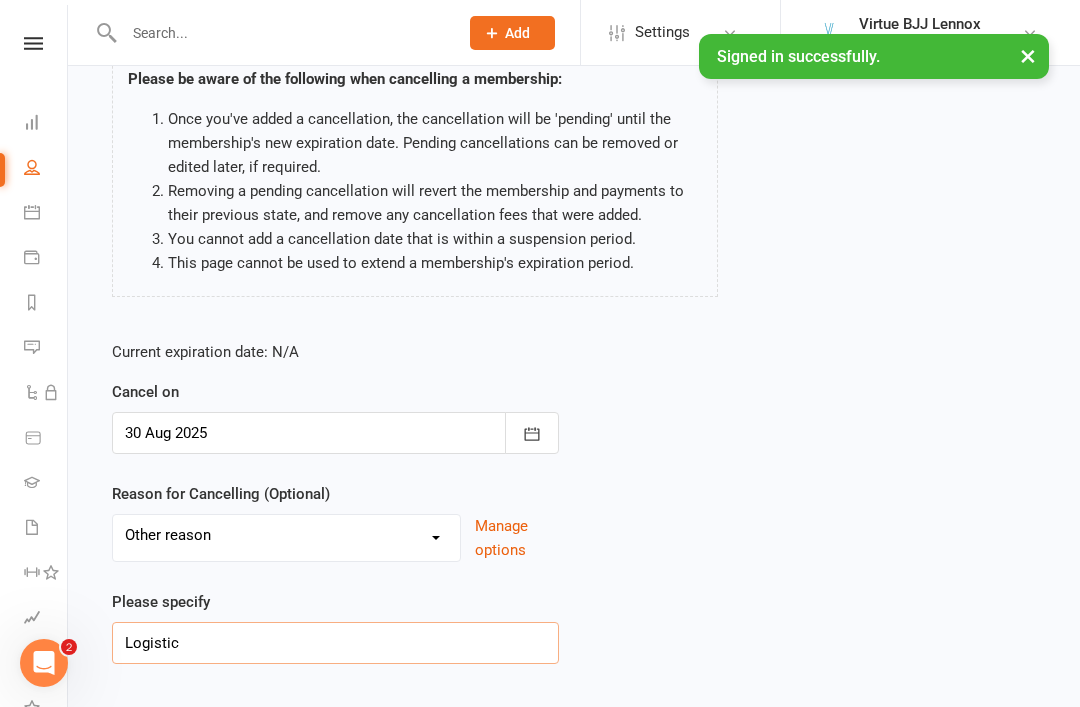 type on "Logistics" 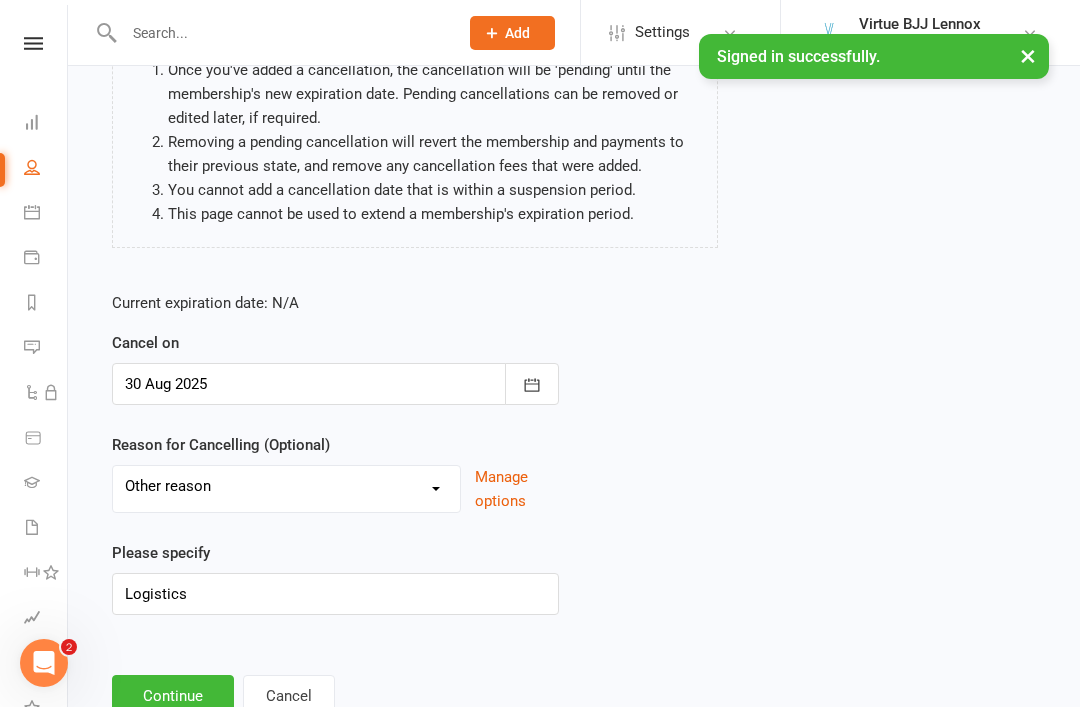 scroll, scrollTop: 235, scrollLeft: 0, axis: vertical 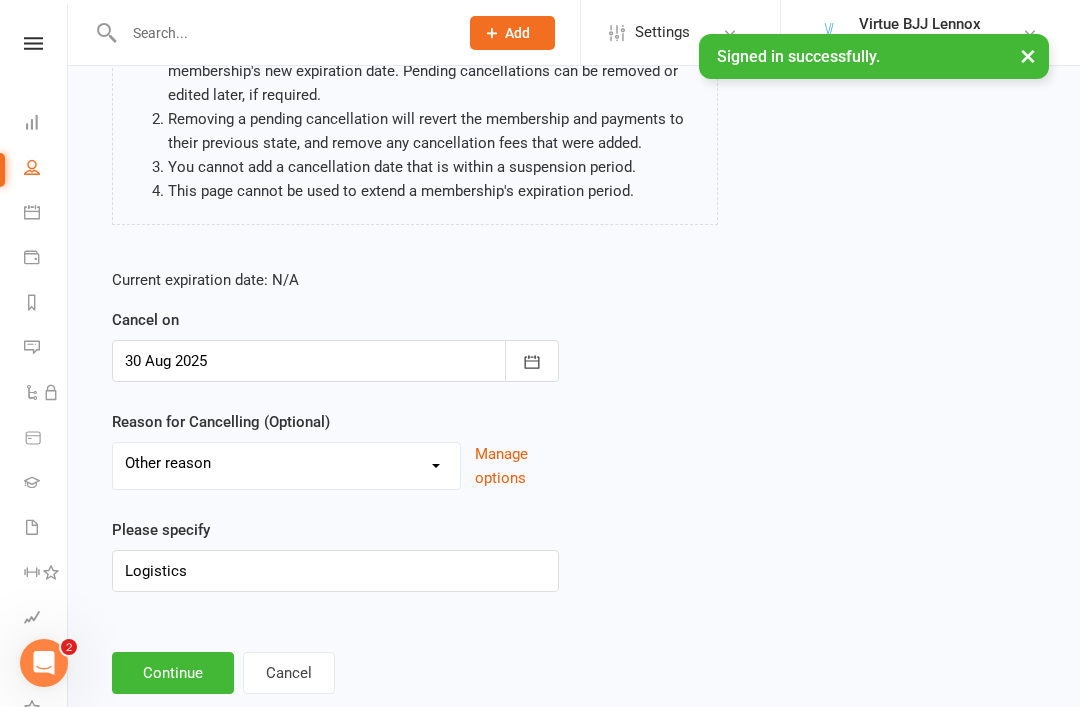 click on "People" at bounding box center (46, 169) 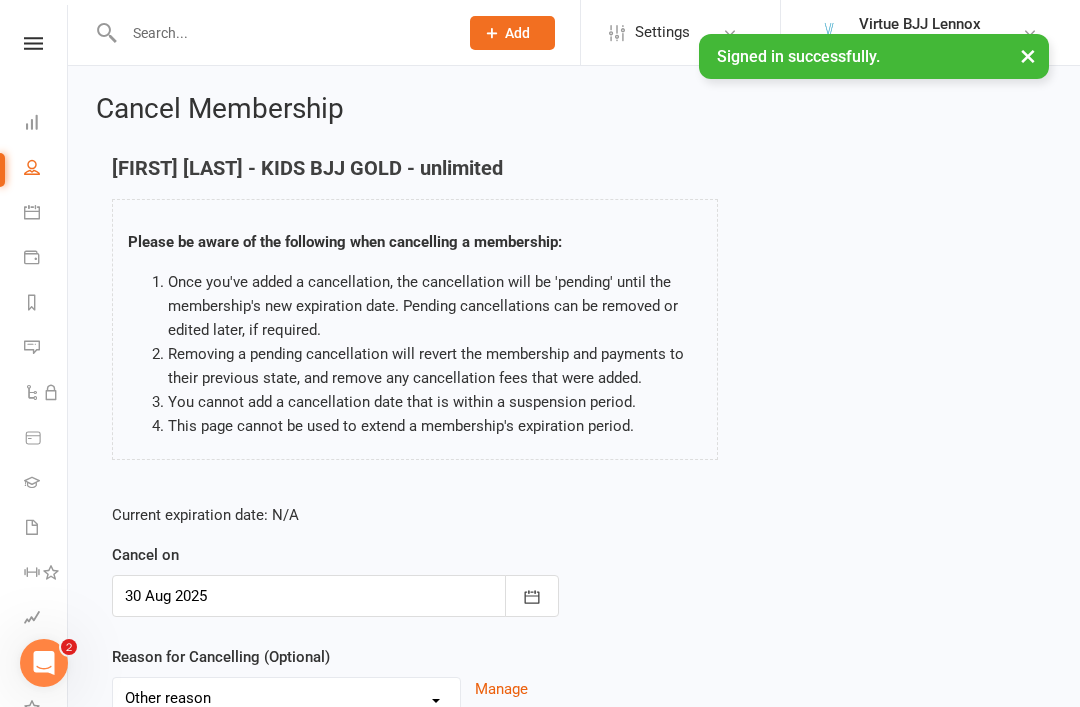 select on "100" 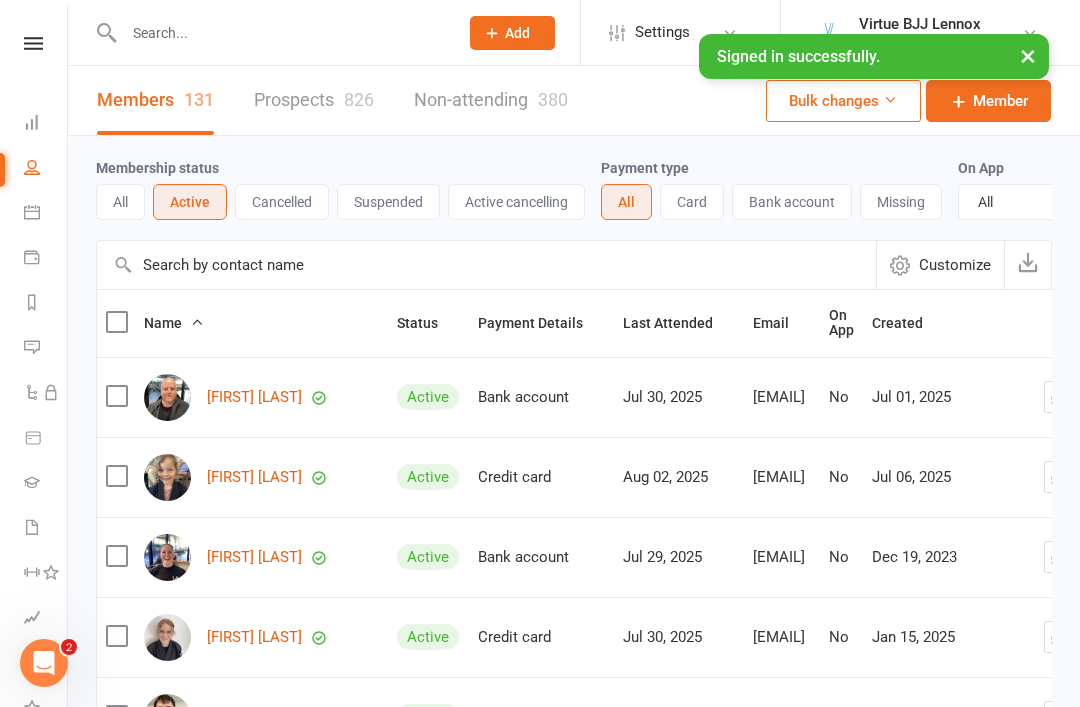 click on "Suspended" at bounding box center [388, 202] 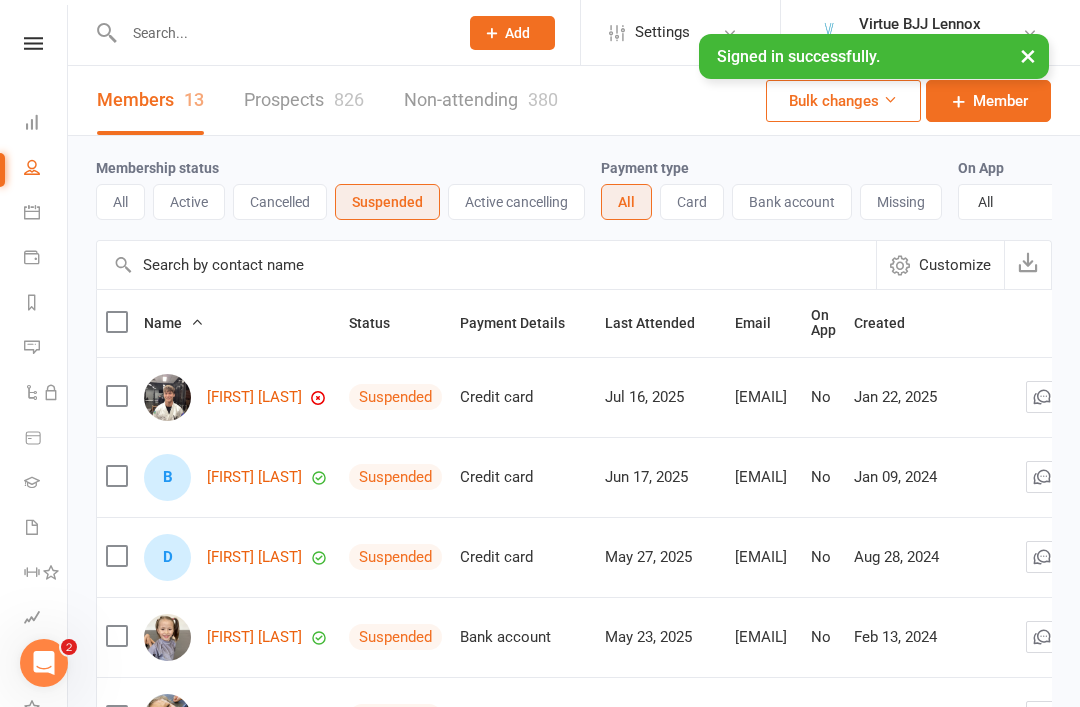 click on "[FIRST] [LAST]" at bounding box center (254, 397) 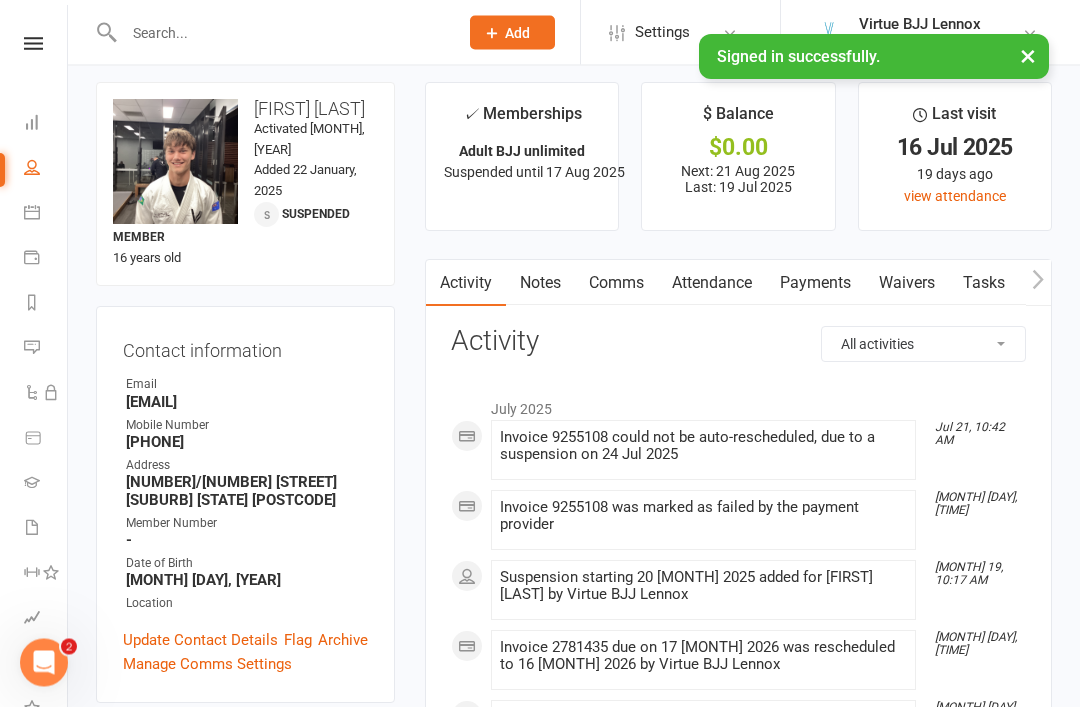 scroll, scrollTop: 0, scrollLeft: 0, axis: both 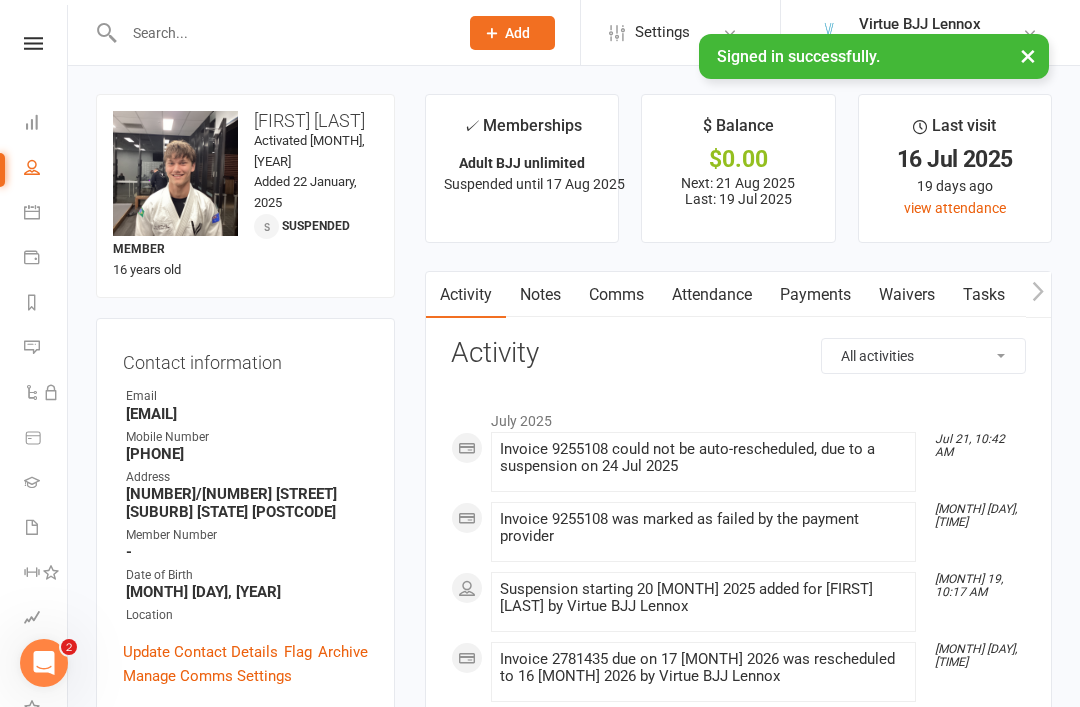 select on "100" 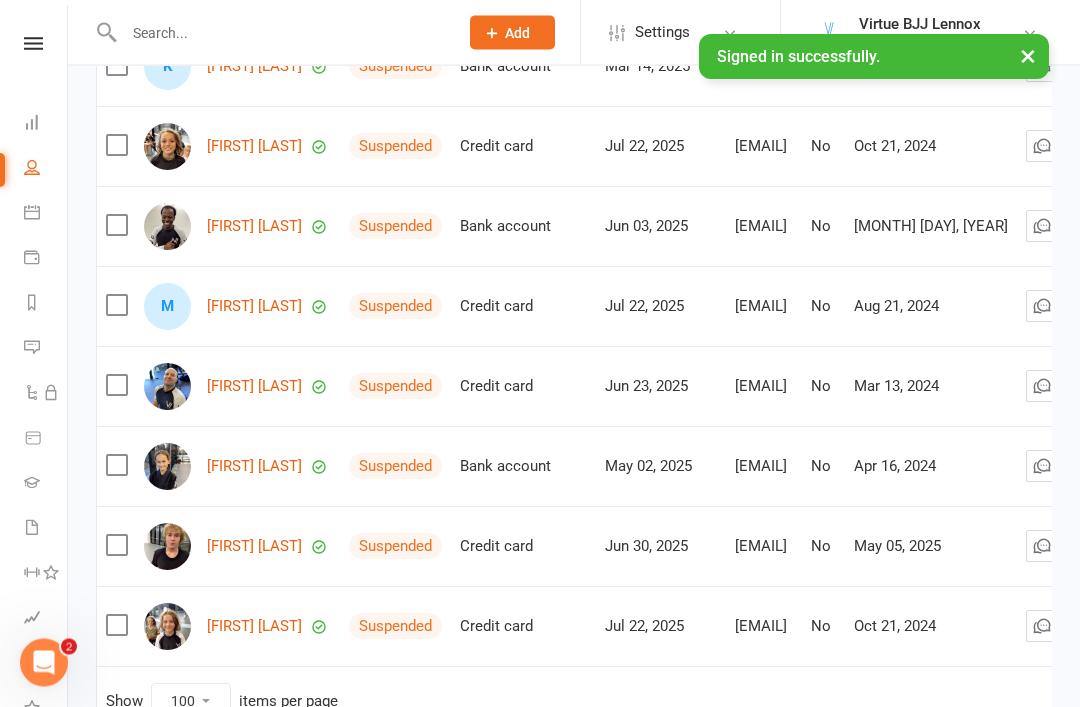 scroll, scrollTop: 730, scrollLeft: 0, axis: vertical 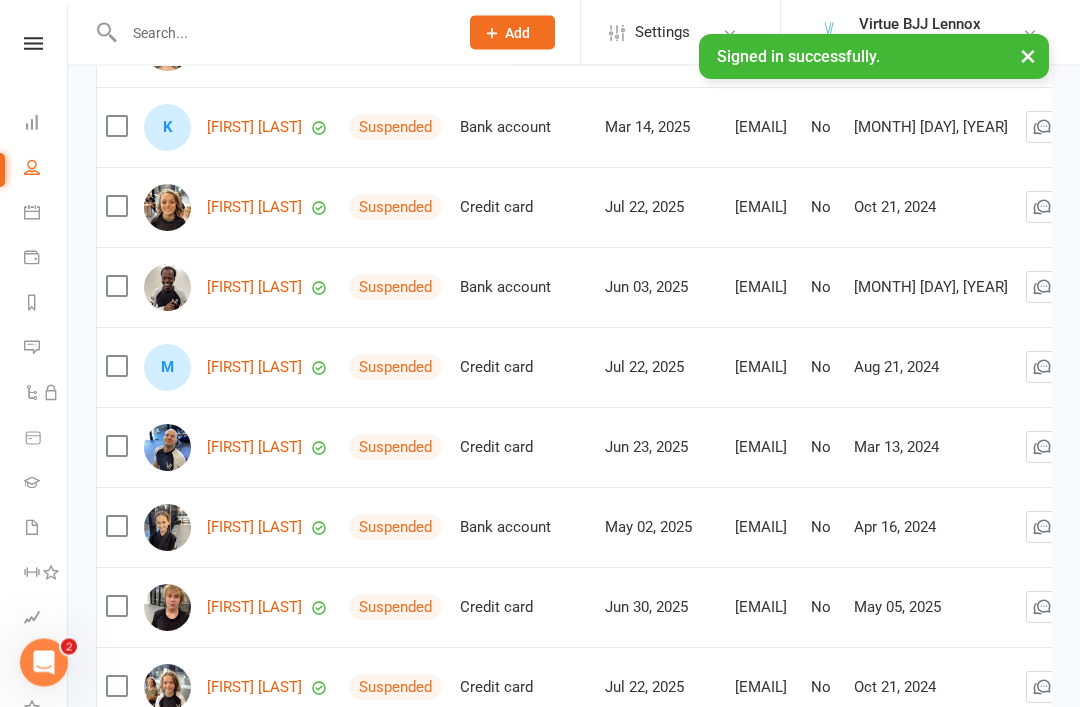 click on "[FIRST] [LAST]" at bounding box center [254, 448] 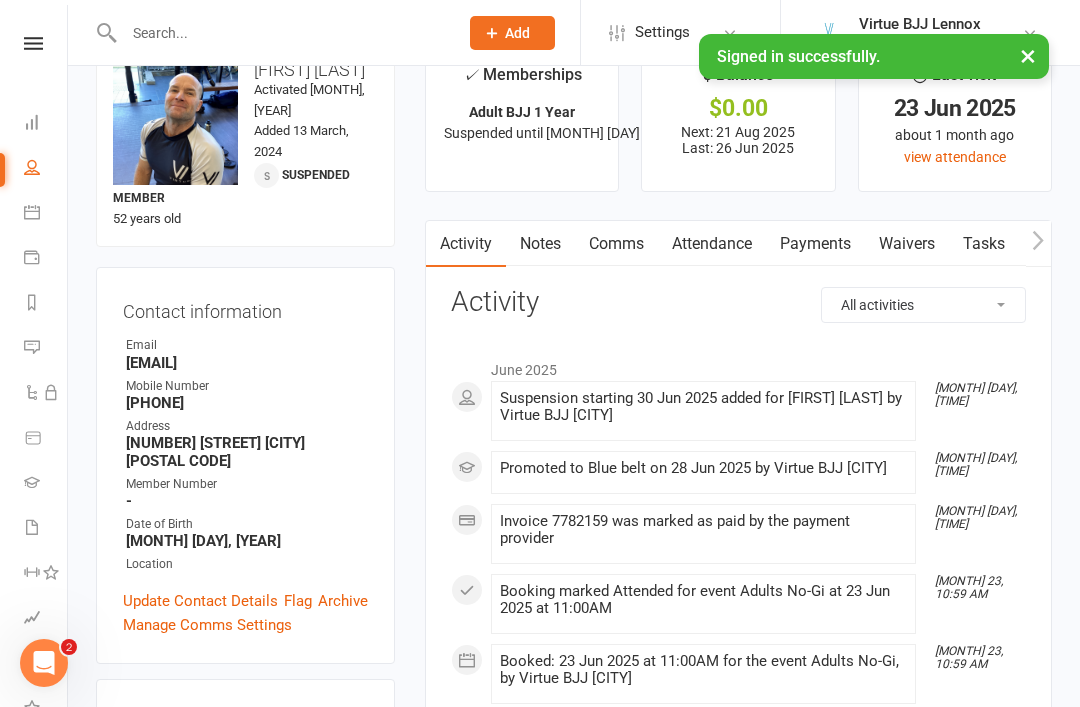 scroll, scrollTop: 0, scrollLeft: 0, axis: both 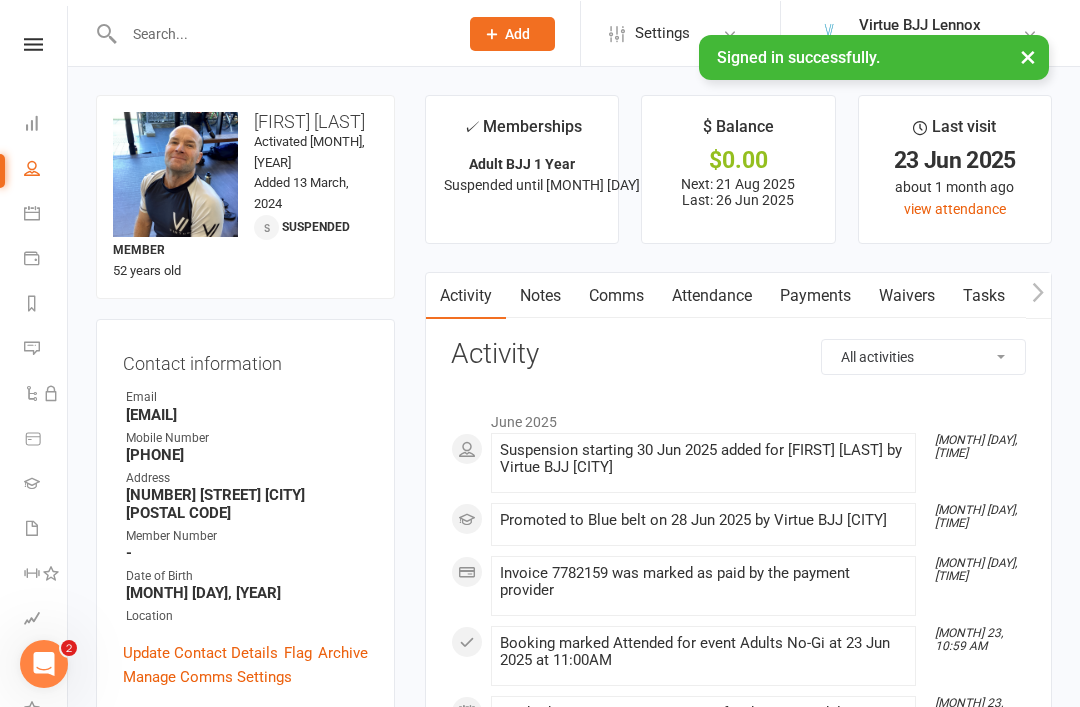 select on "100" 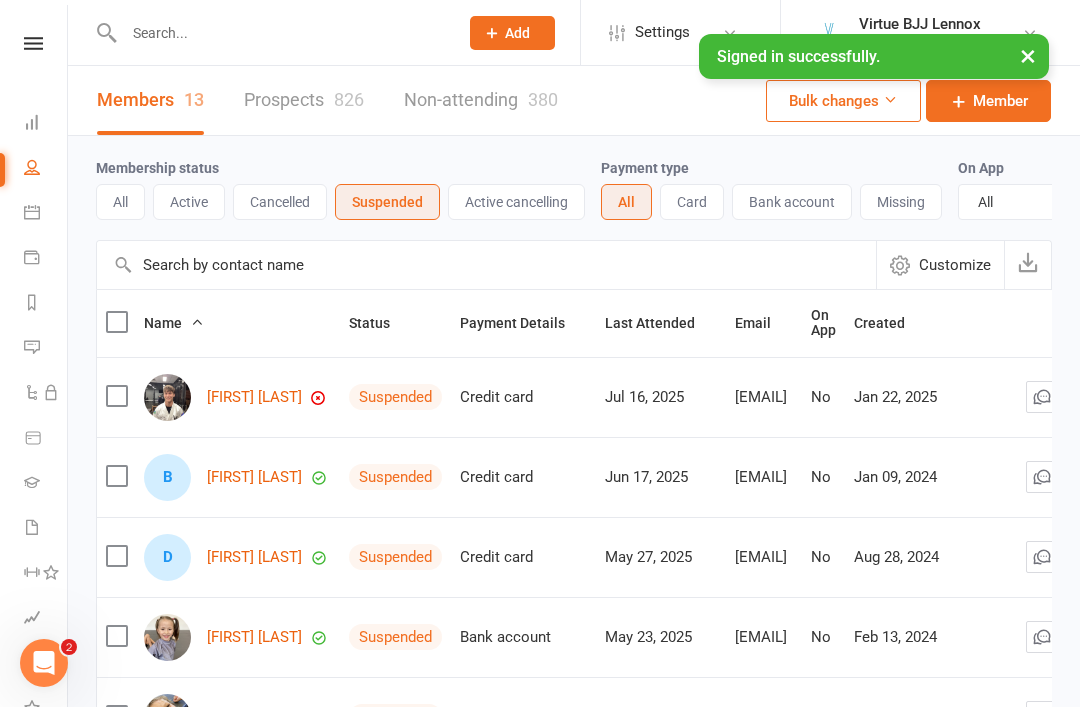 click on "Active cancelling" at bounding box center [516, 202] 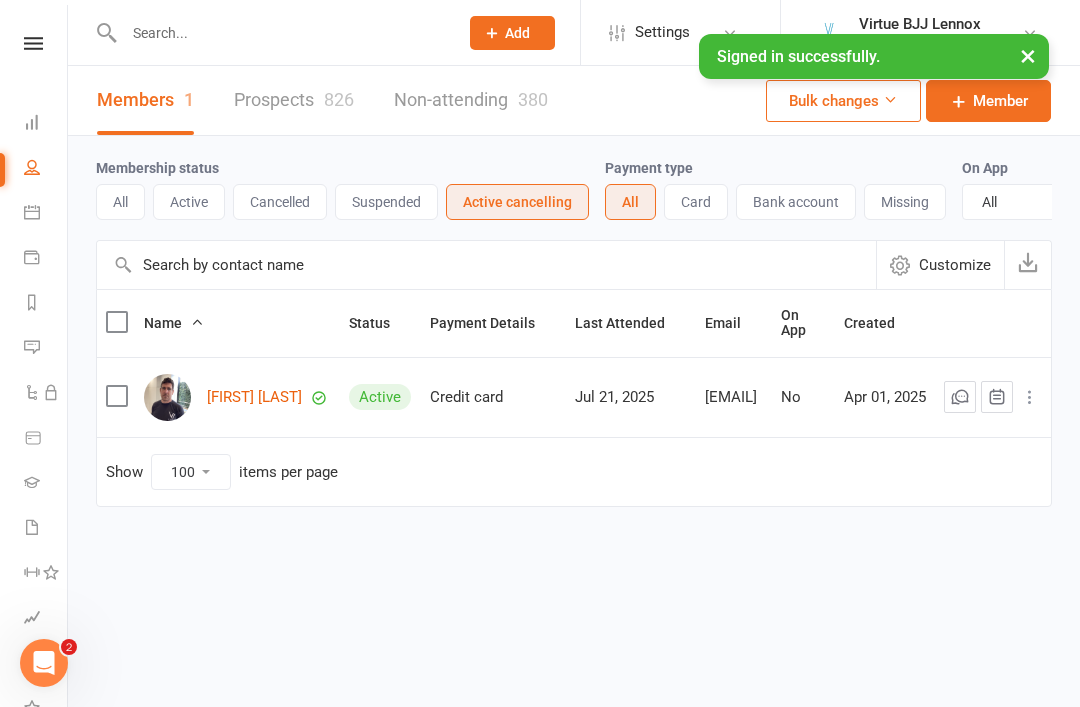 click on "Active" at bounding box center (189, 202) 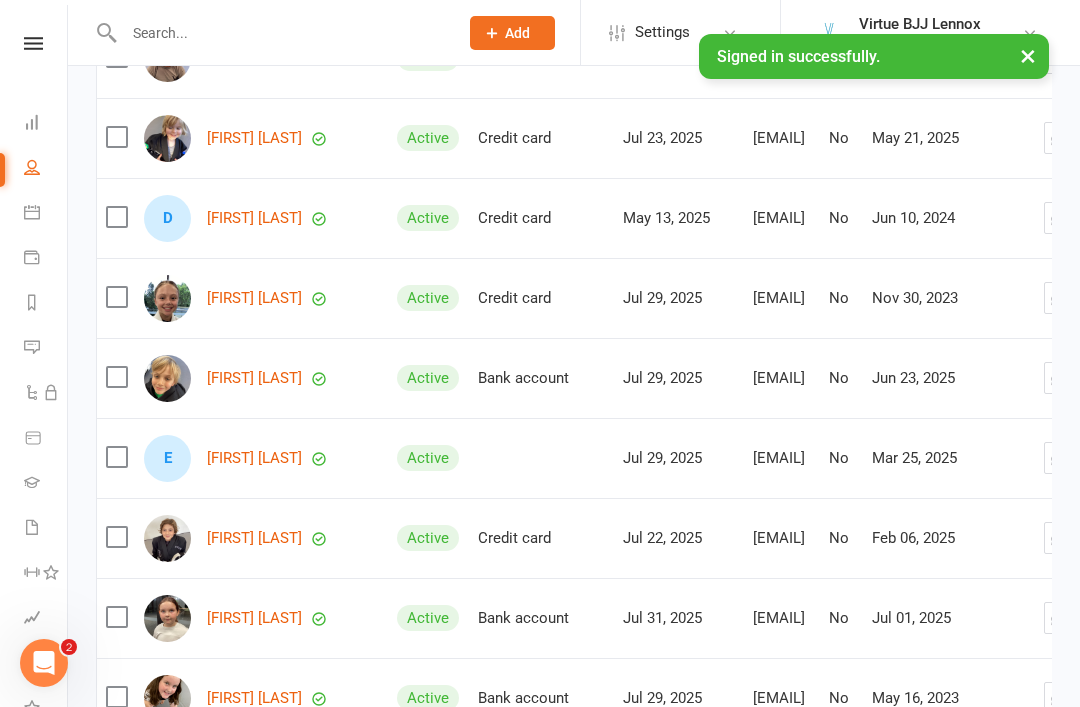 scroll, scrollTop: 3143, scrollLeft: 0, axis: vertical 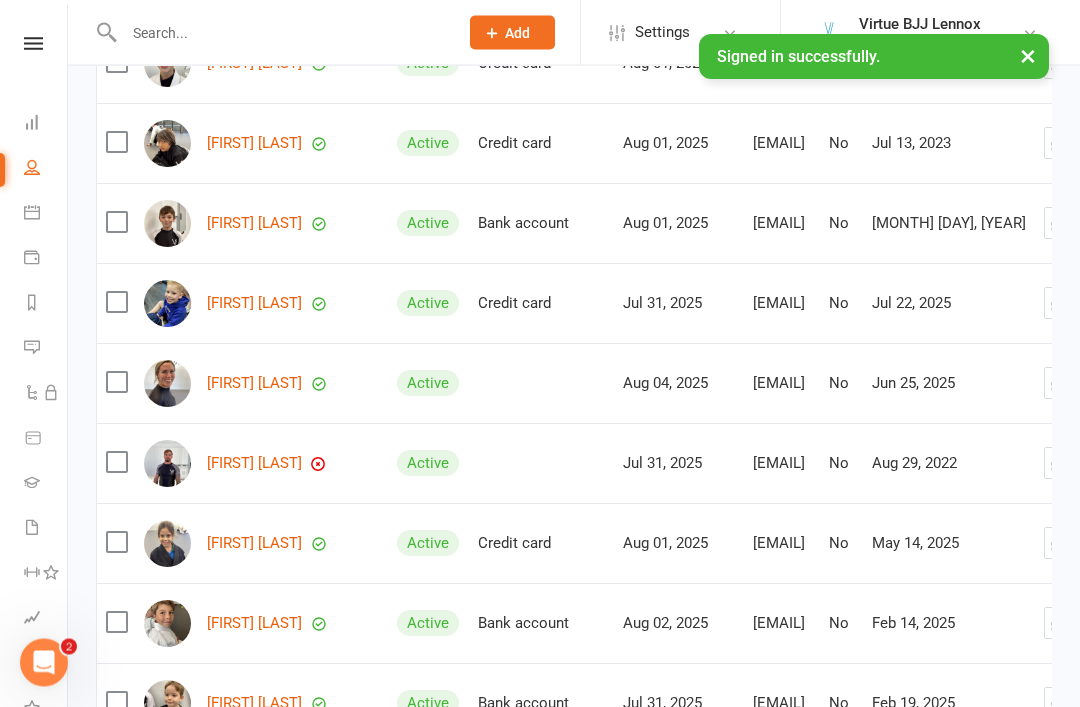 click at bounding box center [167, 384] 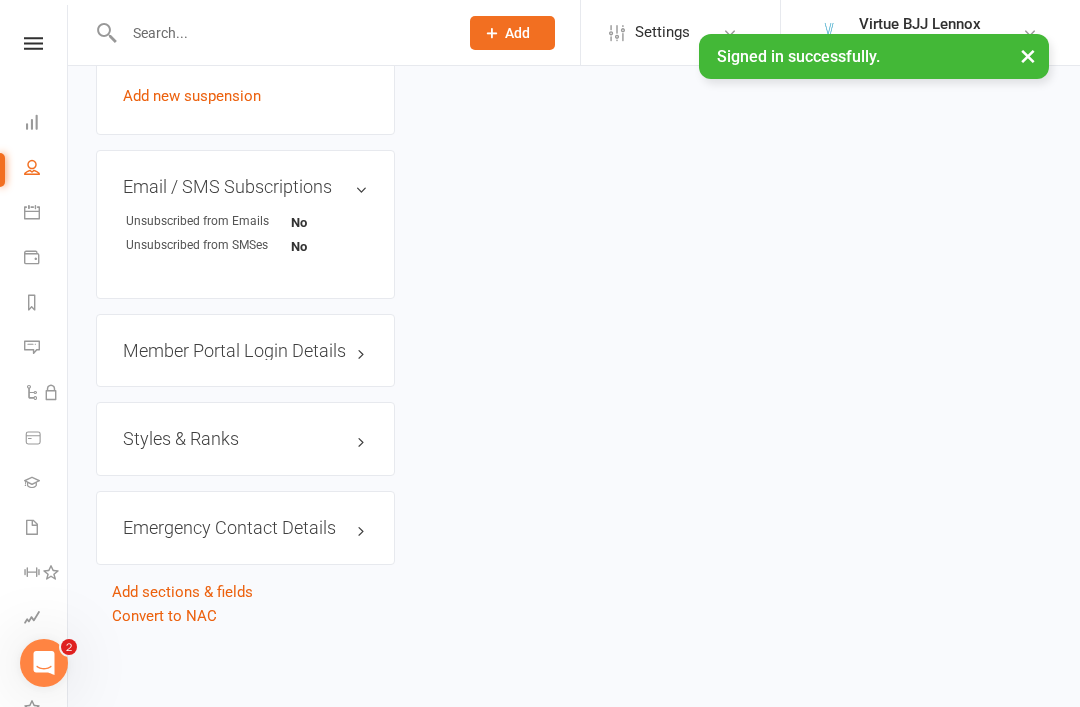 scroll, scrollTop: 0, scrollLeft: 0, axis: both 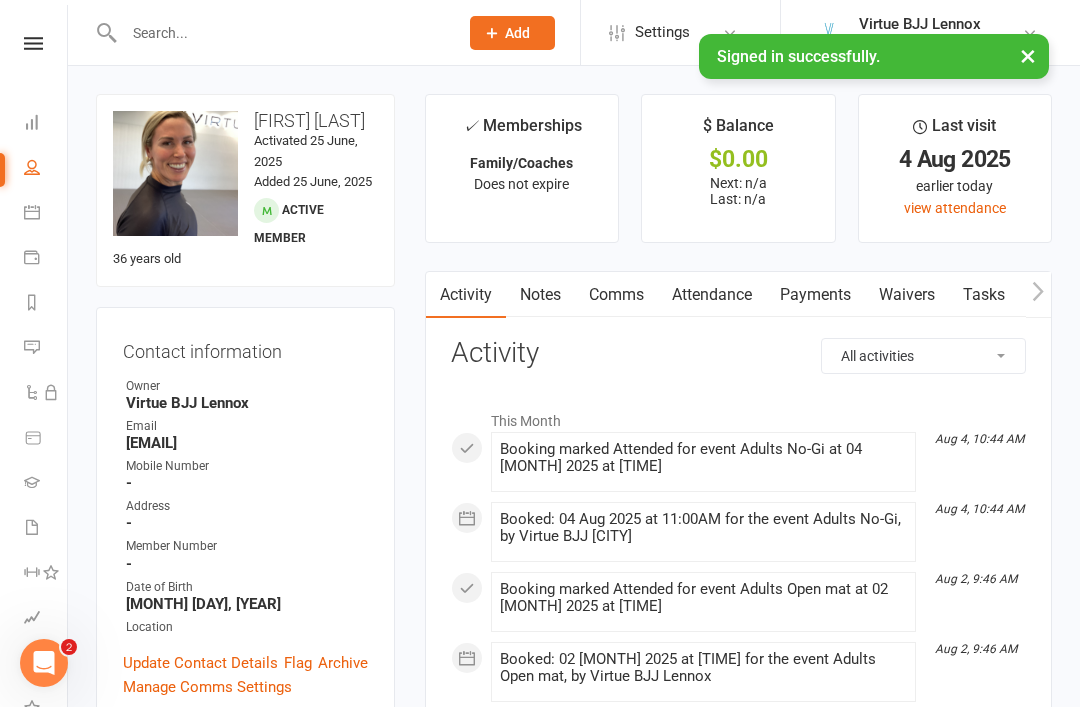 click at bounding box center (33, 43) 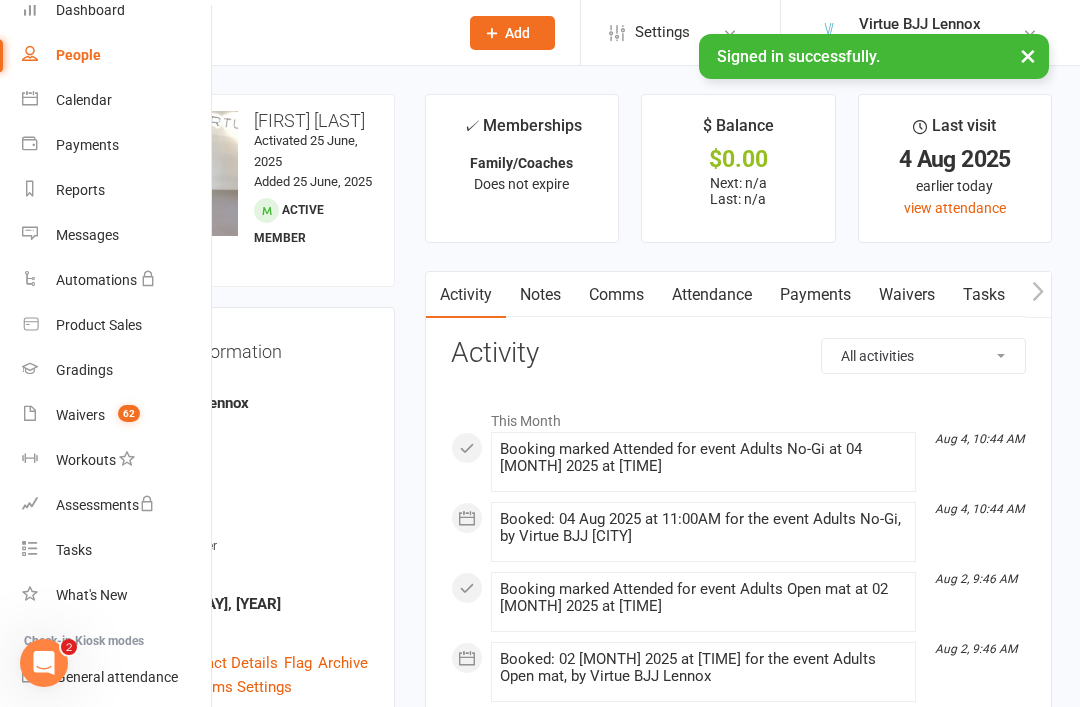 scroll, scrollTop: 91, scrollLeft: 2, axis: both 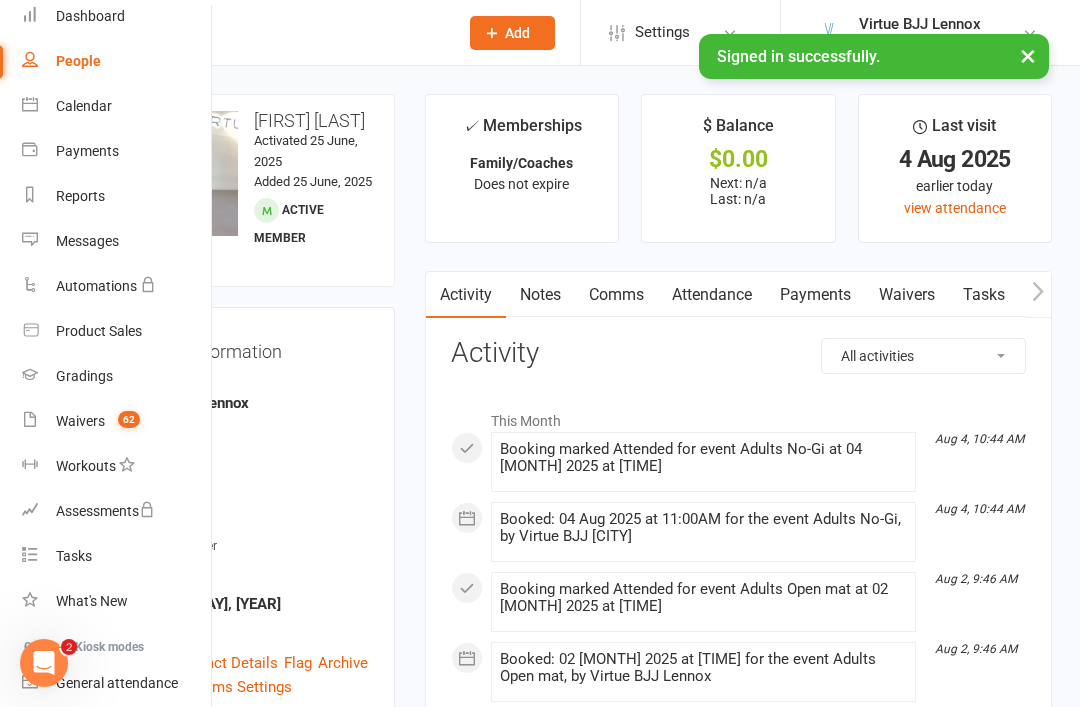 click on "Gradings" at bounding box center (84, 376) 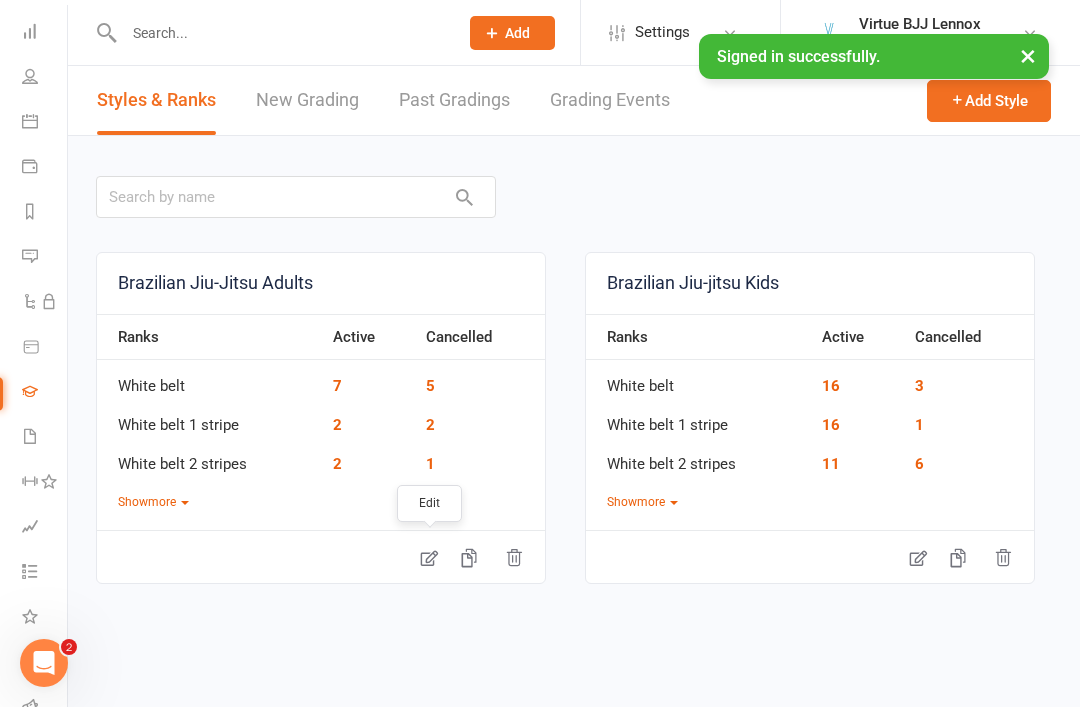 click at bounding box center [429, 557] 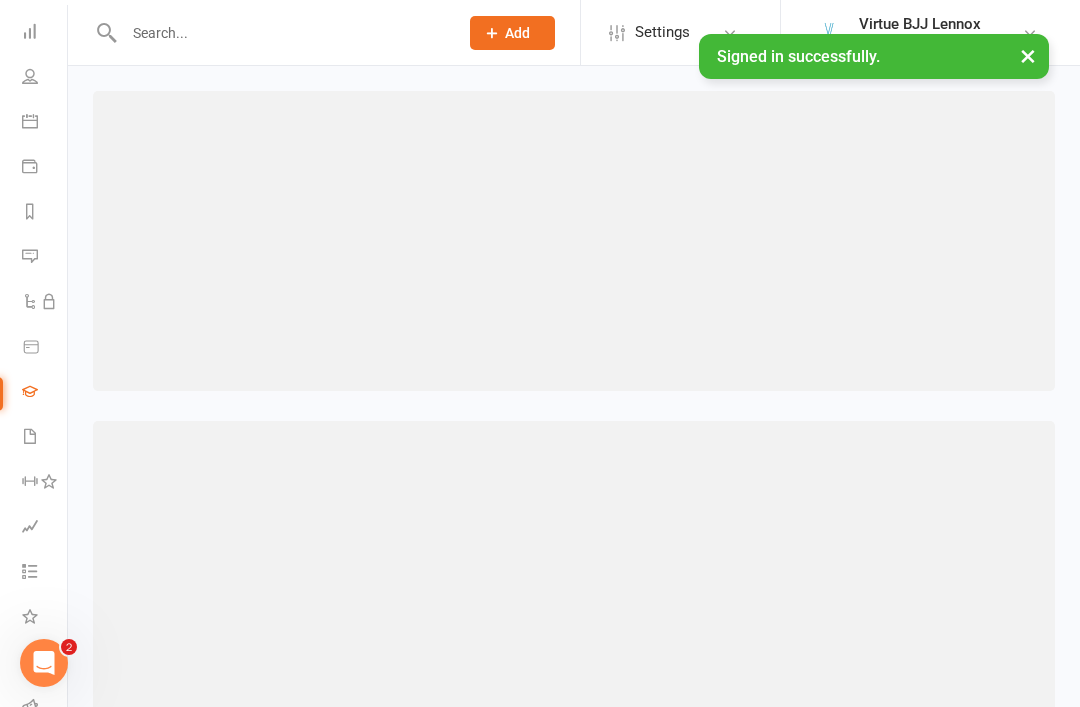 select on ">=" 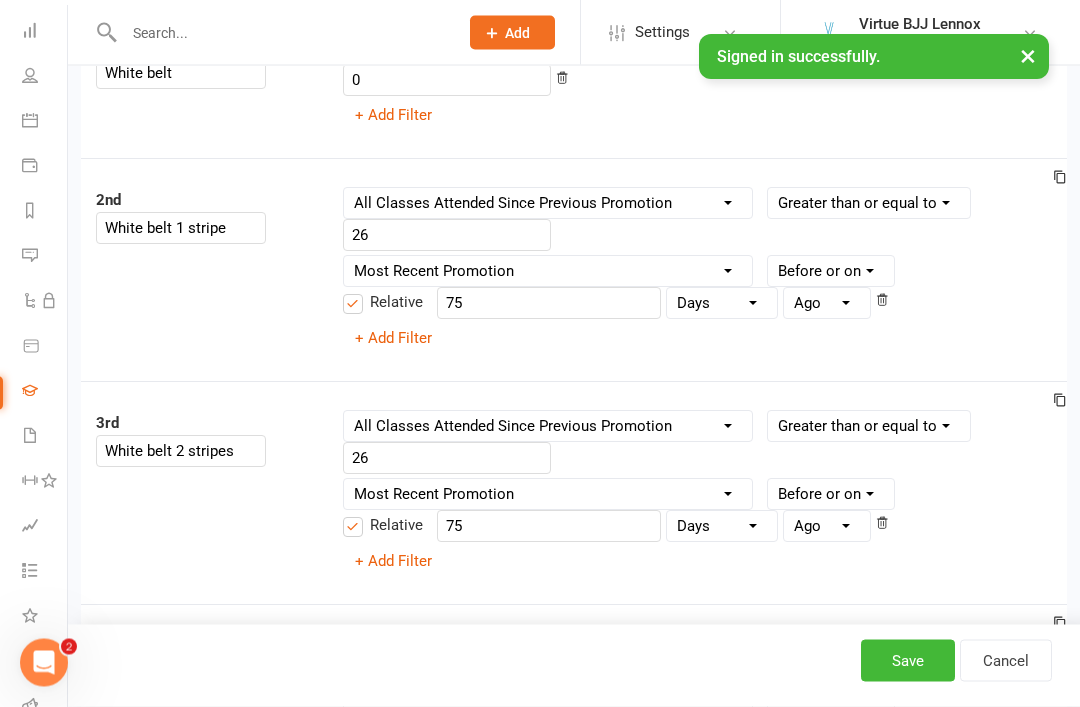 scroll, scrollTop: 293, scrollLeft: 0, axis: vertical 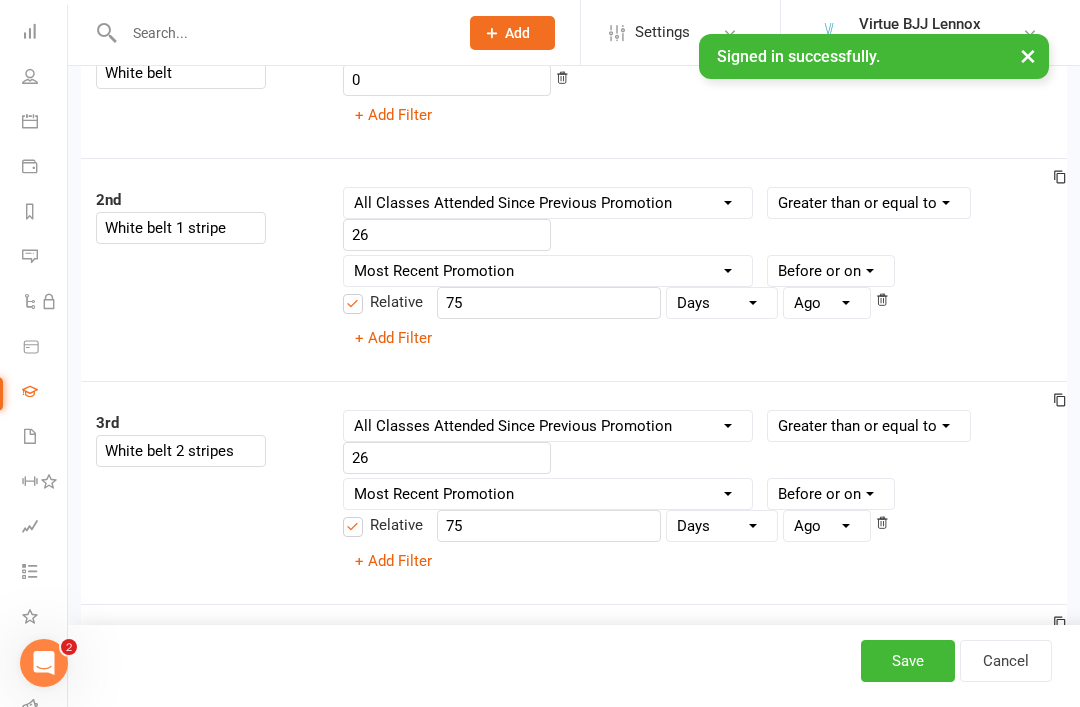 click at bounding box center [30, 76] 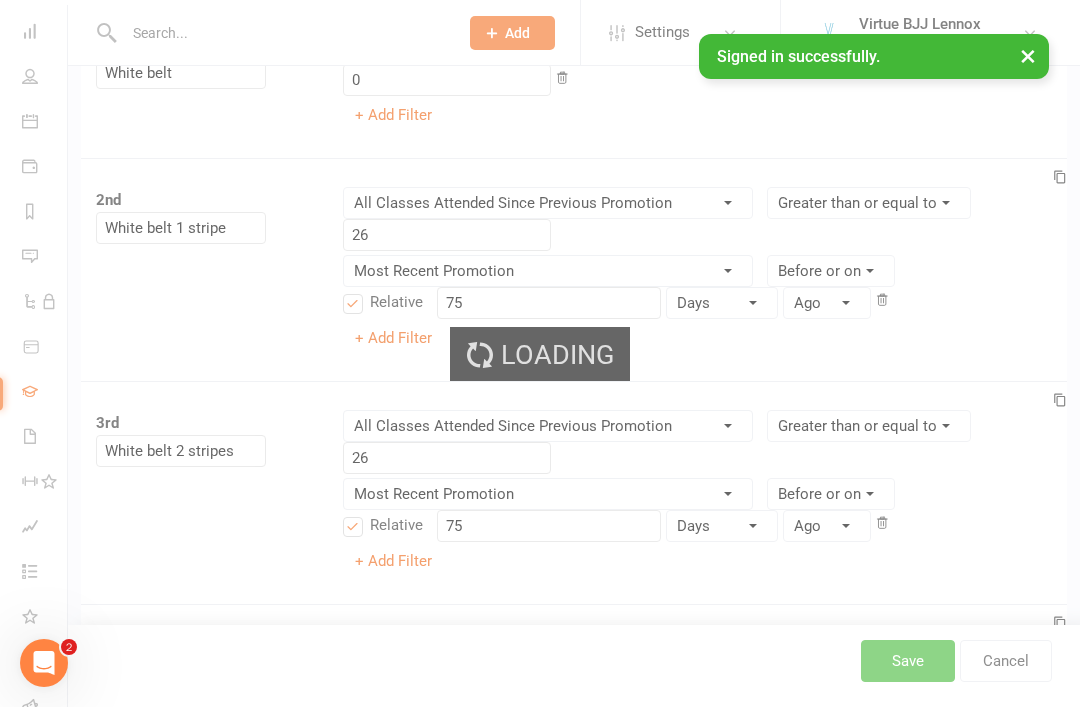 select on "100" 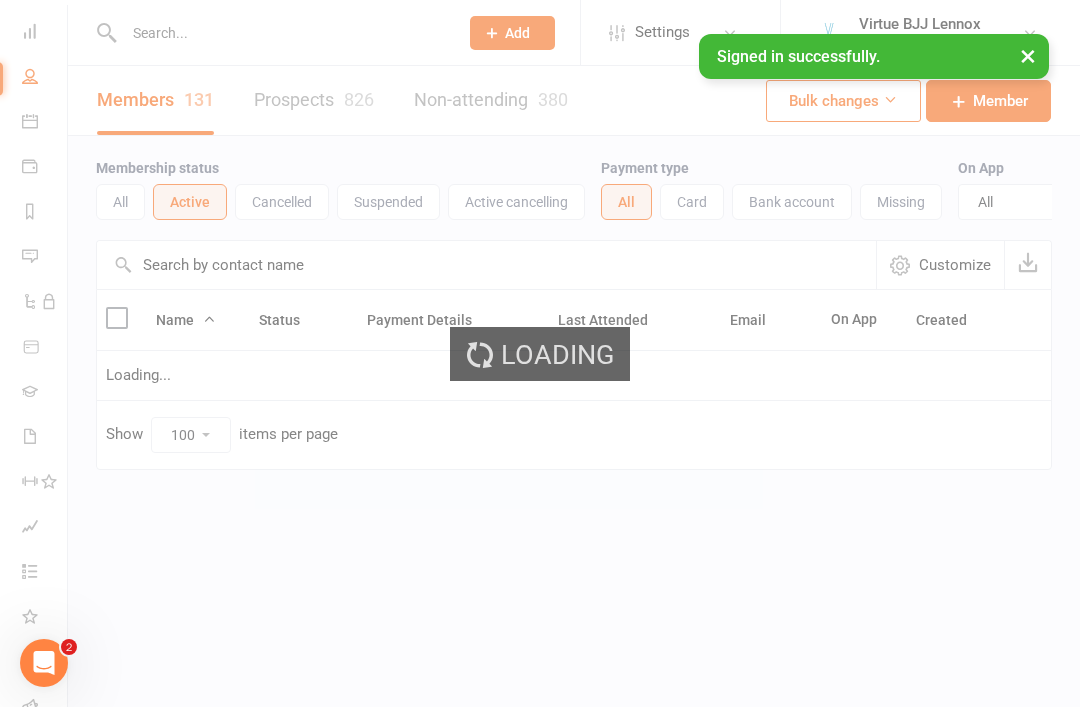 scroll, scrollTop: 0, scrollLeft: 0, axis: both 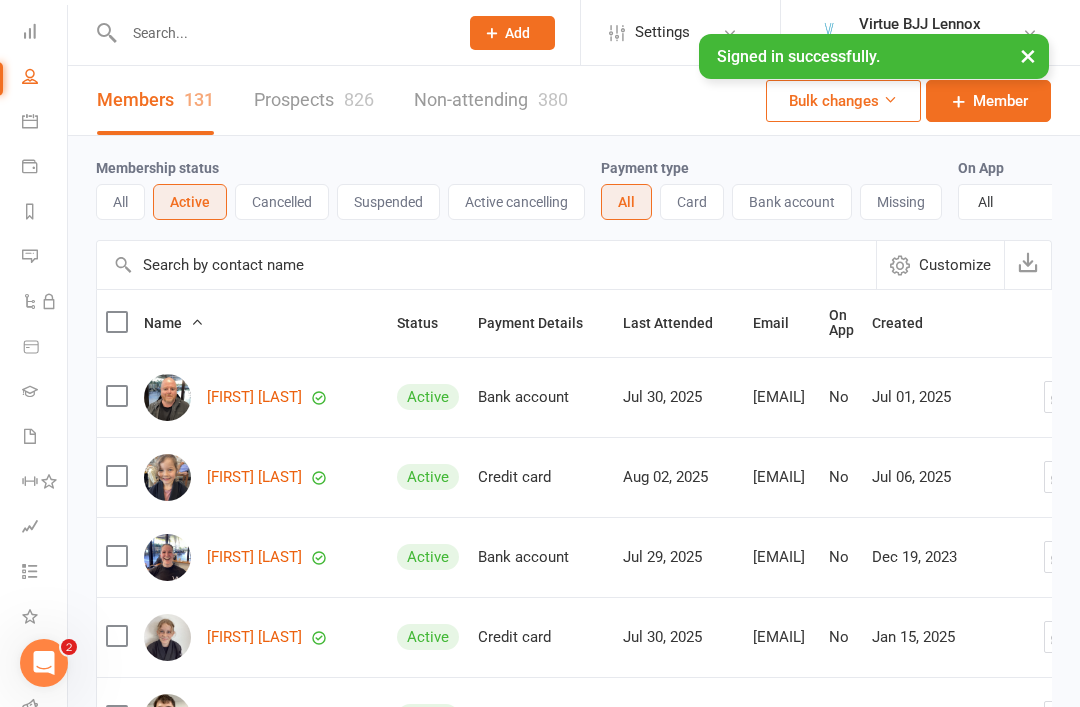 click at bounding box center [486, 265] 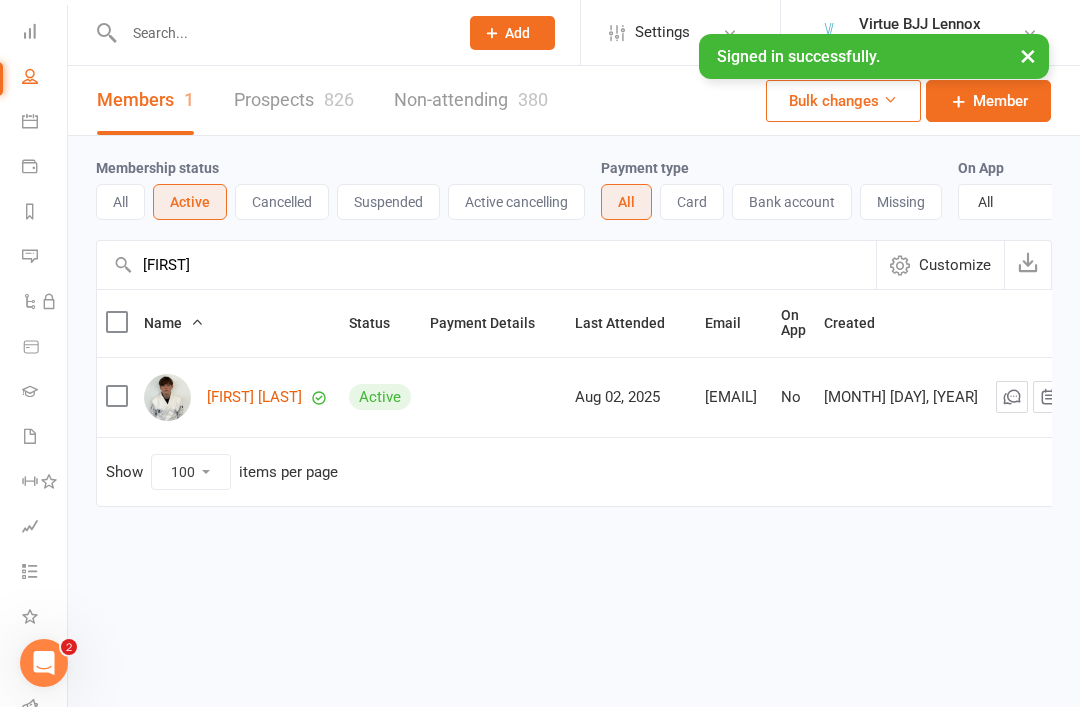 type on "[FIRST]" 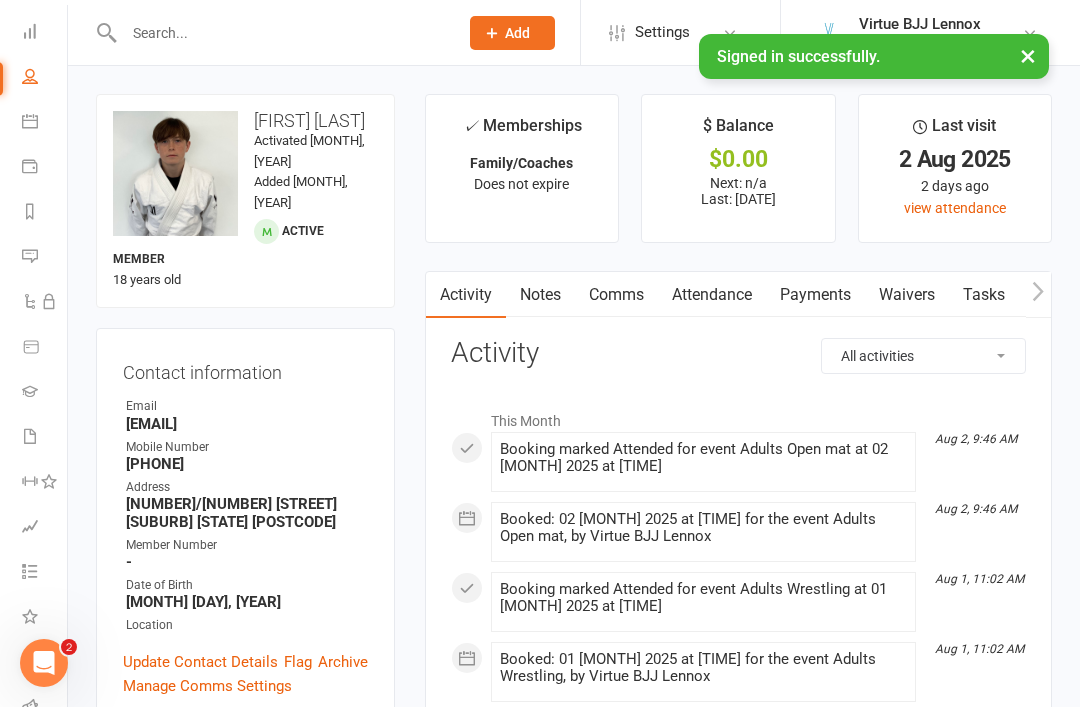 click on "Attendance" at bounding box center [712, 295] 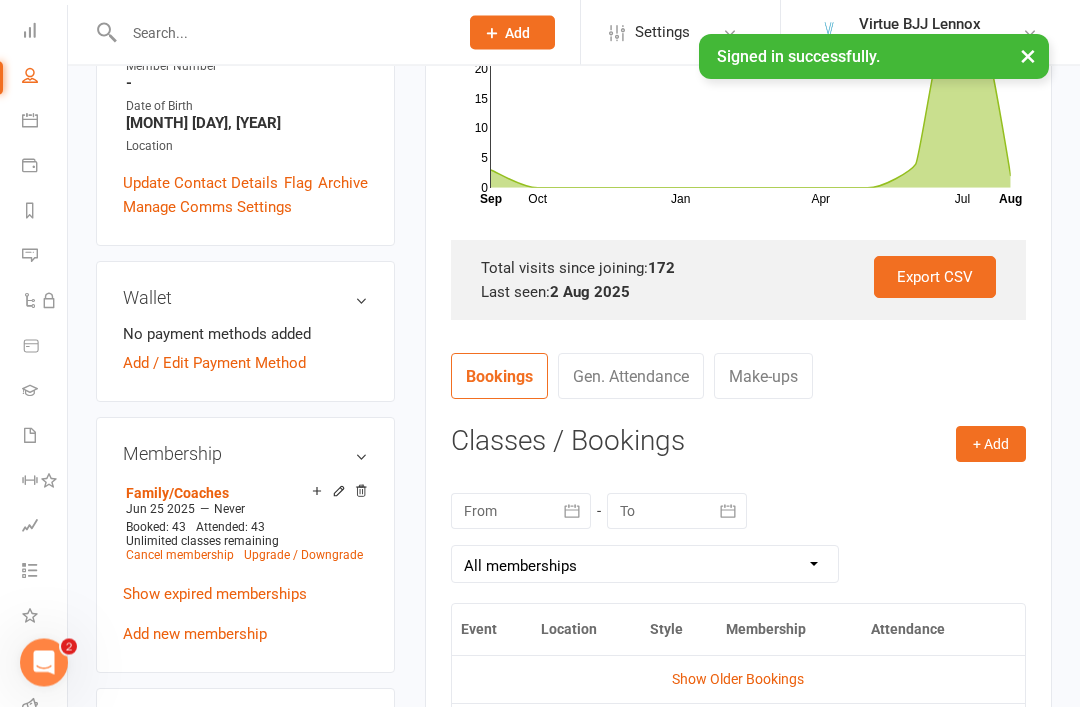 scroll, scrollTop: 472, scrollLeft: 0, axis: vertical 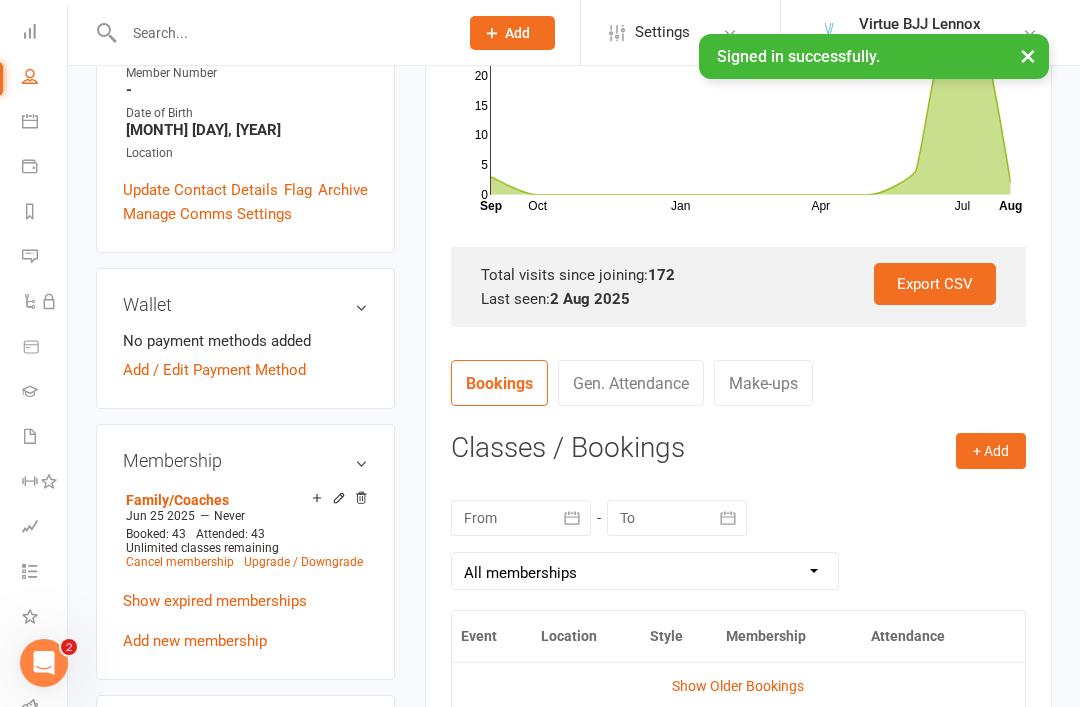click on "People" at bounding box center (44, 78) 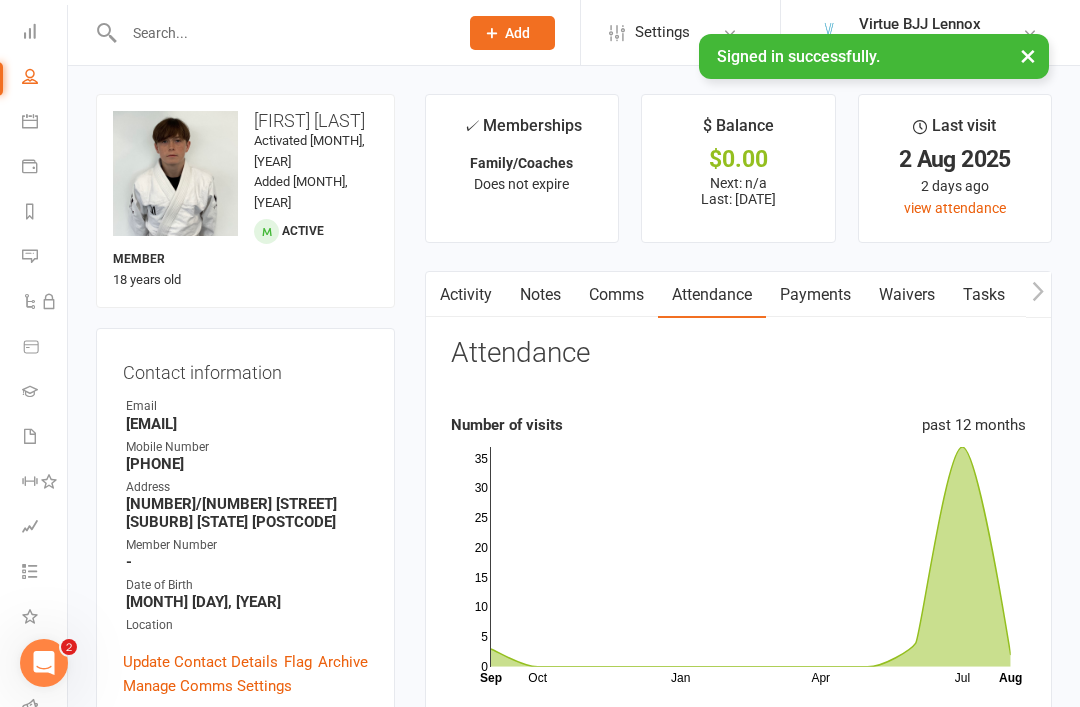 select on "100" 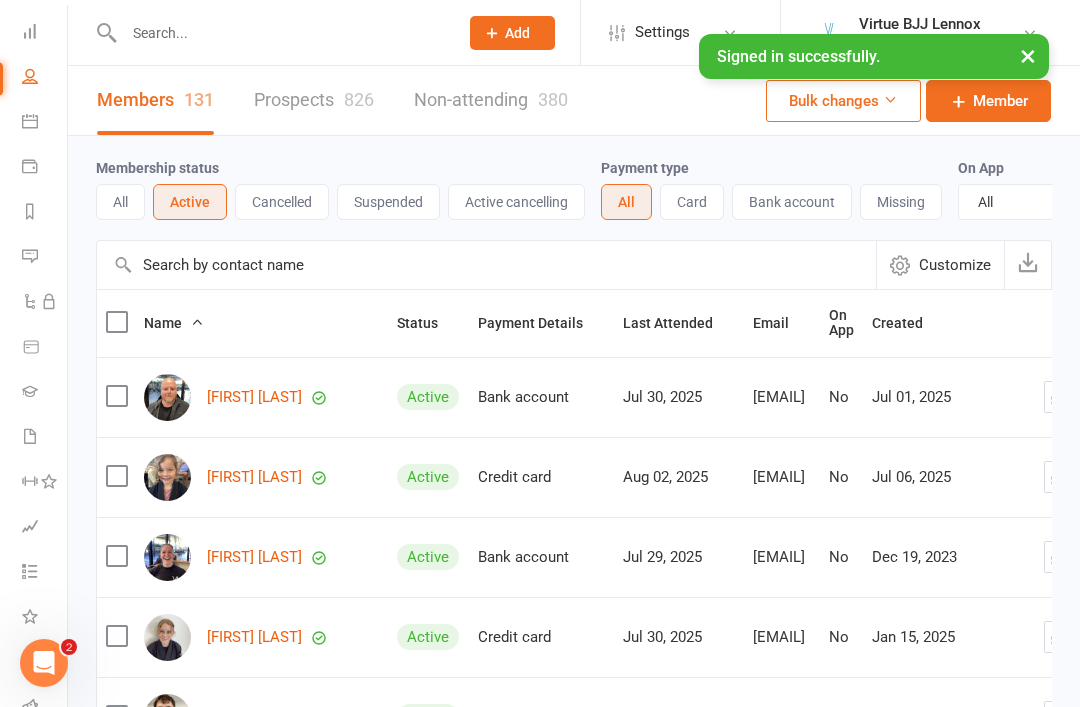 click at bounding box center [30, 76] 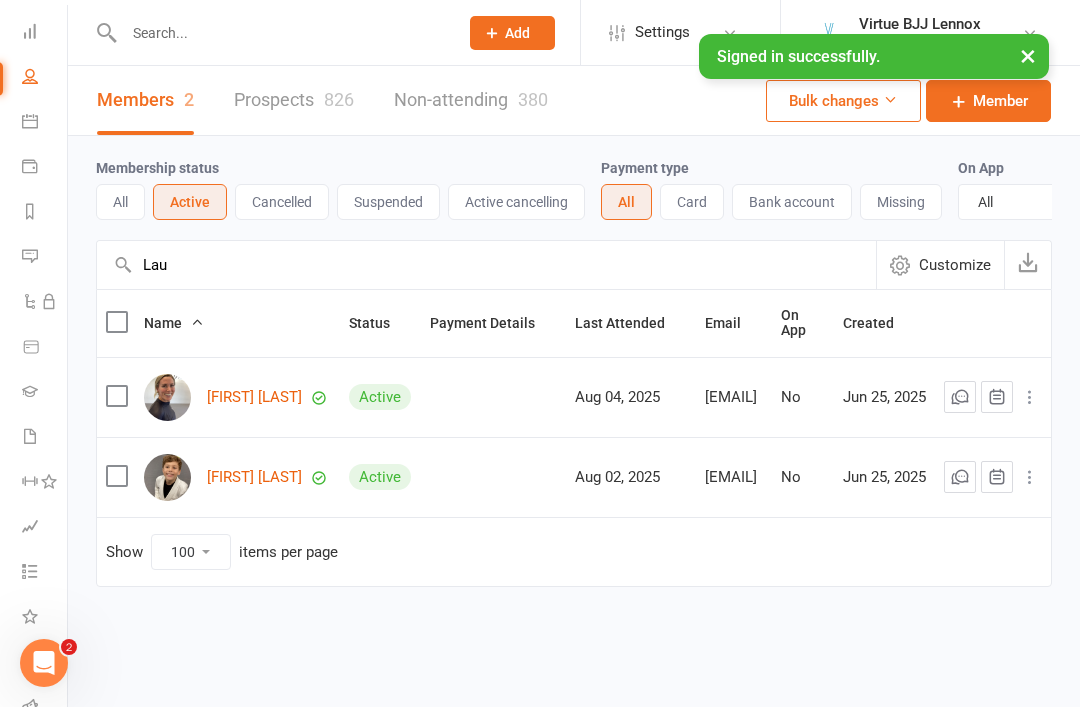 type on "Lau" 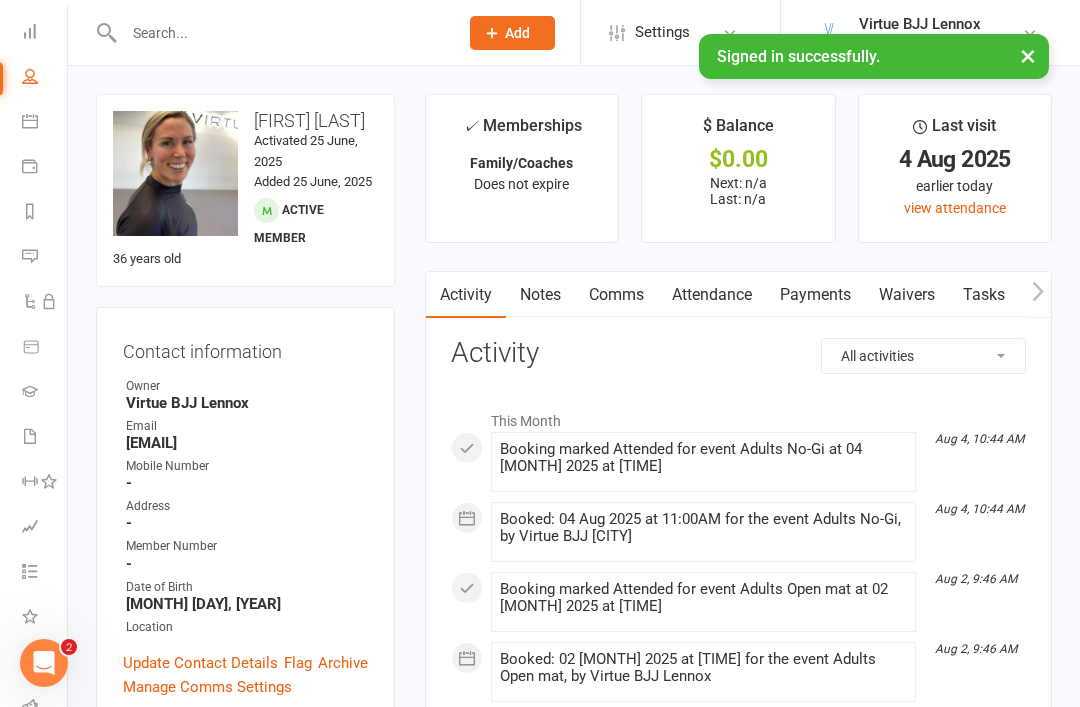 scroll, scrollTop: 4, scrollLeft: 0, axis: vertical 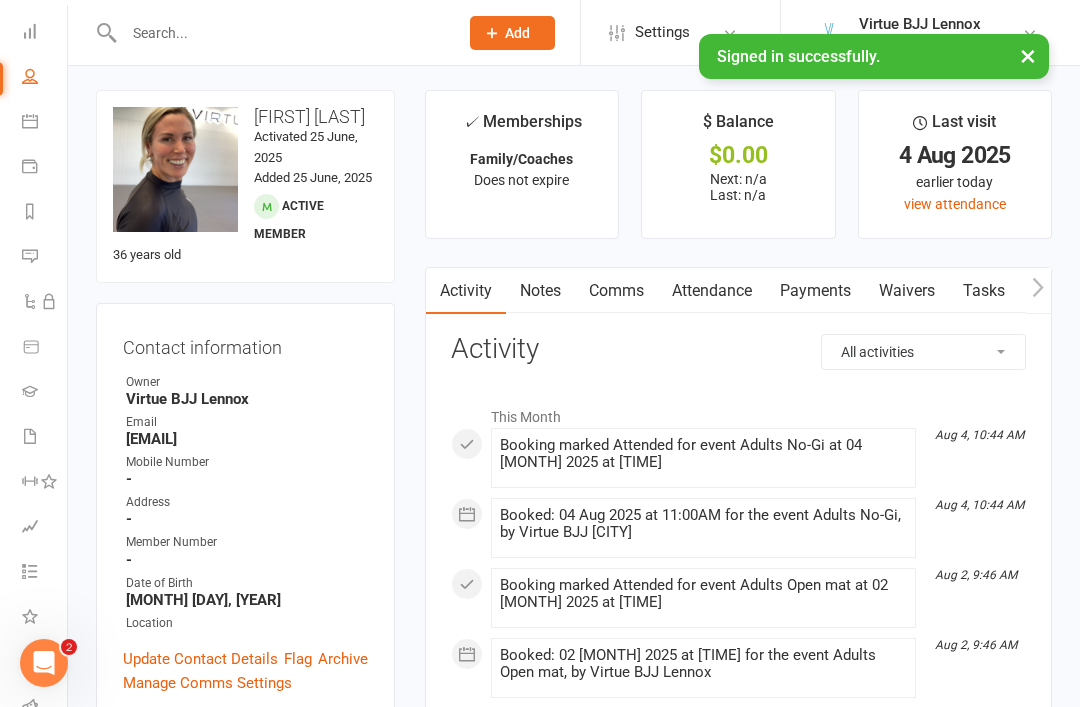 click at bounding box center (30, 76) 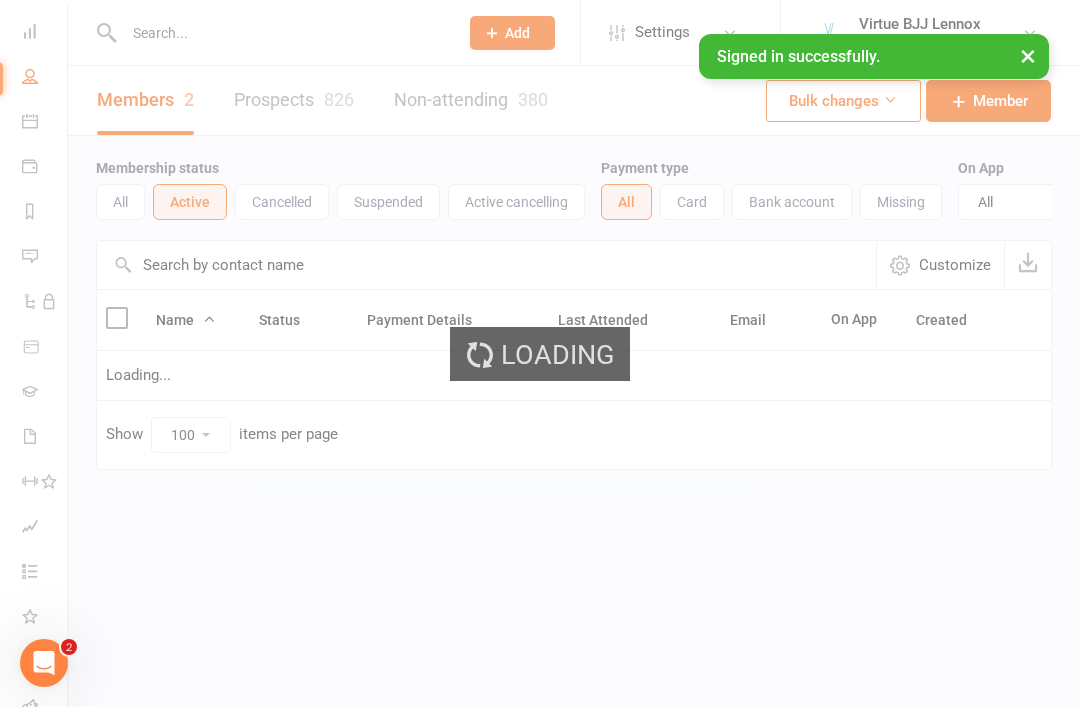 scroll, scrollTop: 0, scrollLeft: 0, axis: both 